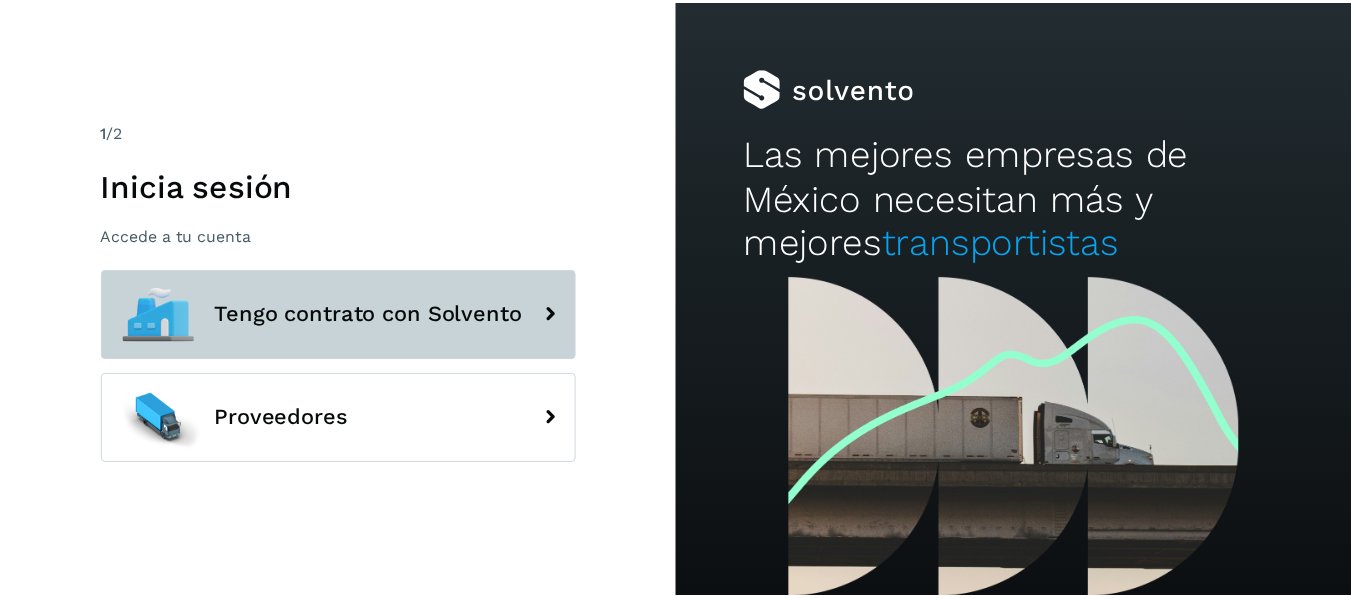 scroll, scrollTop: 0, scrollLeft: 0, axis: both 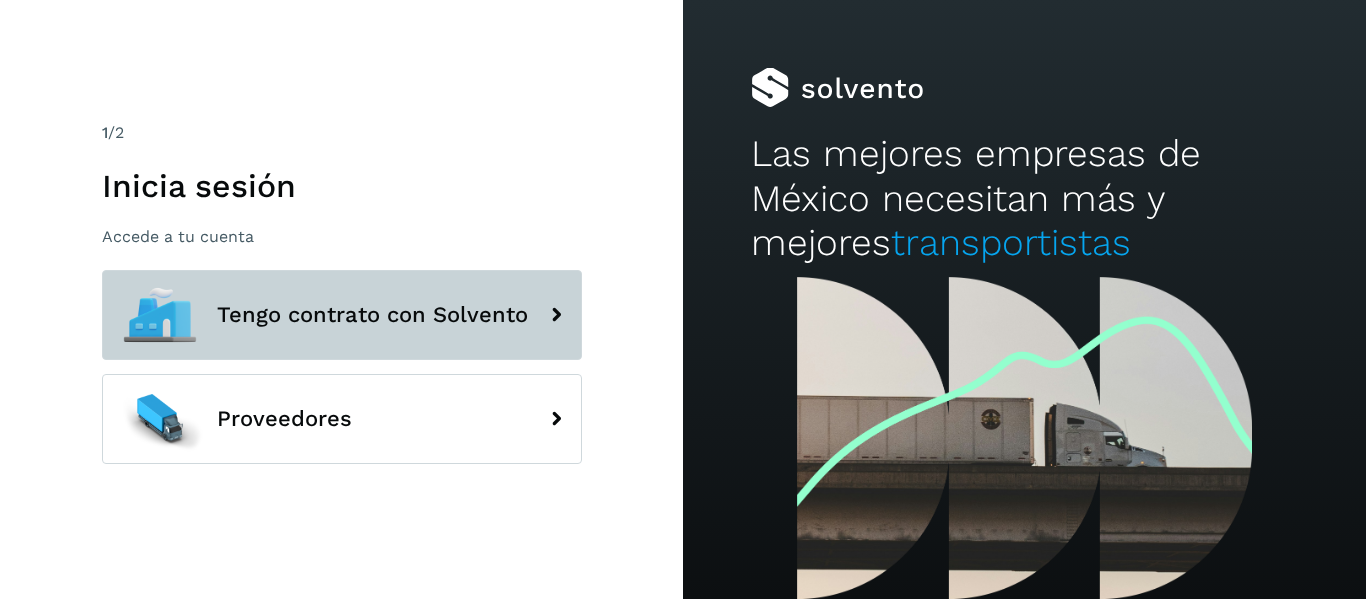 click on "Tengo contrato con Solvento" 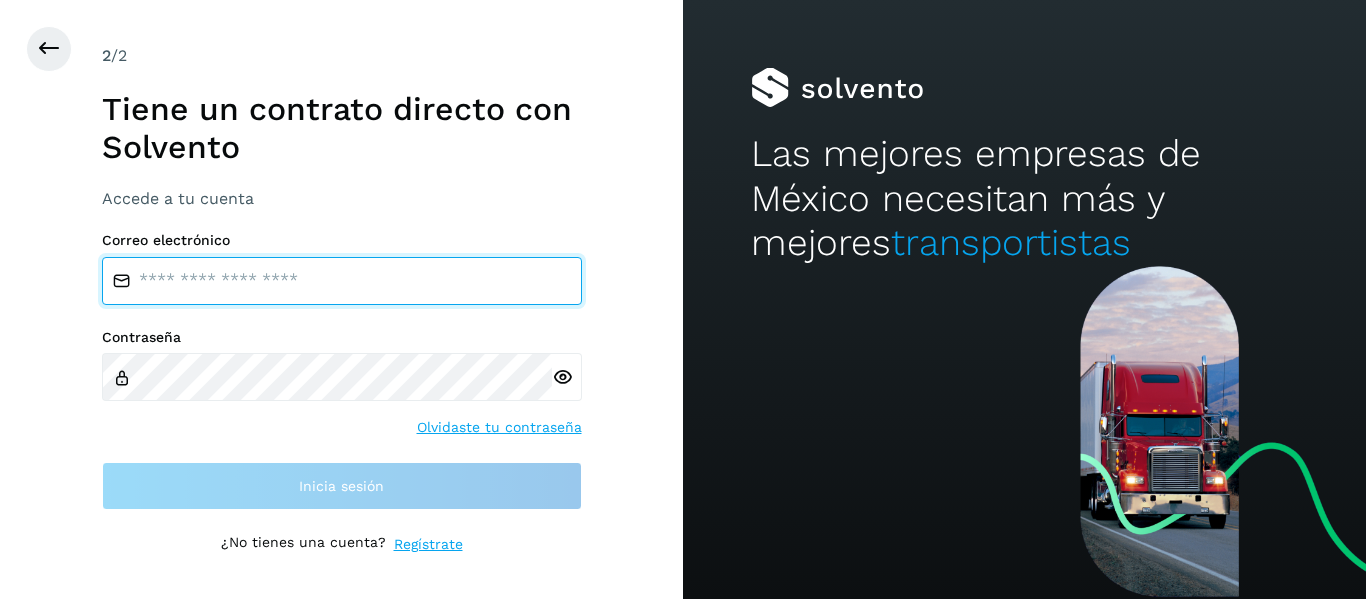 type on "**********" 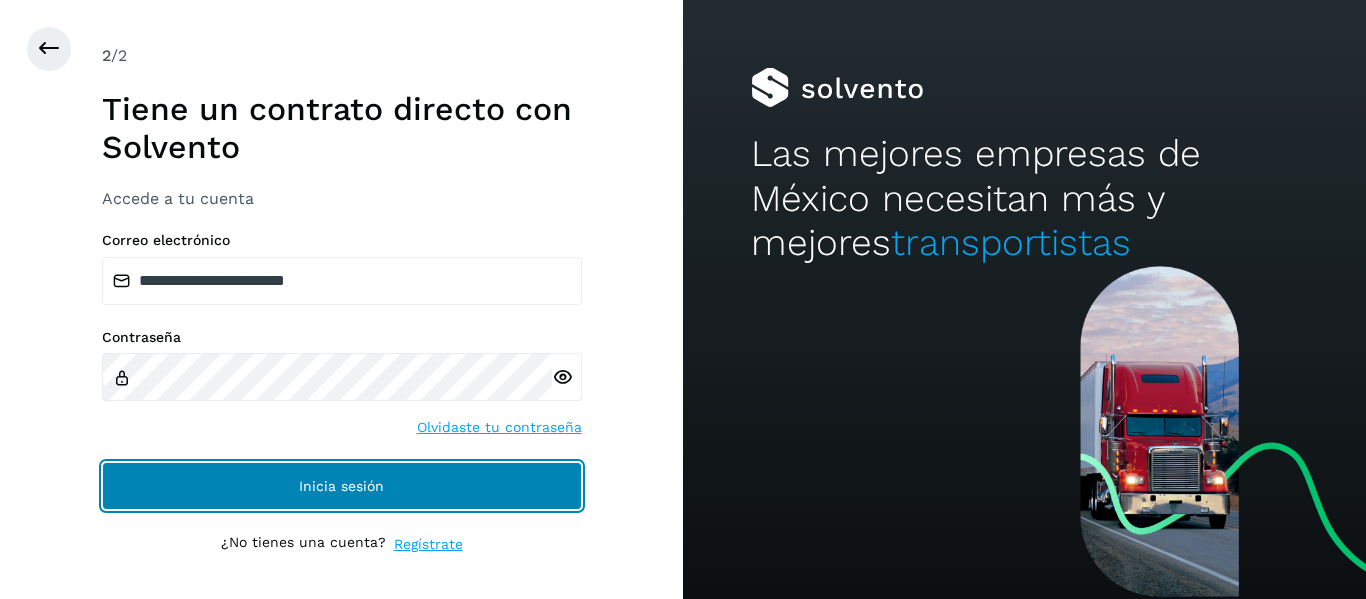 click on "Inicia sesión" 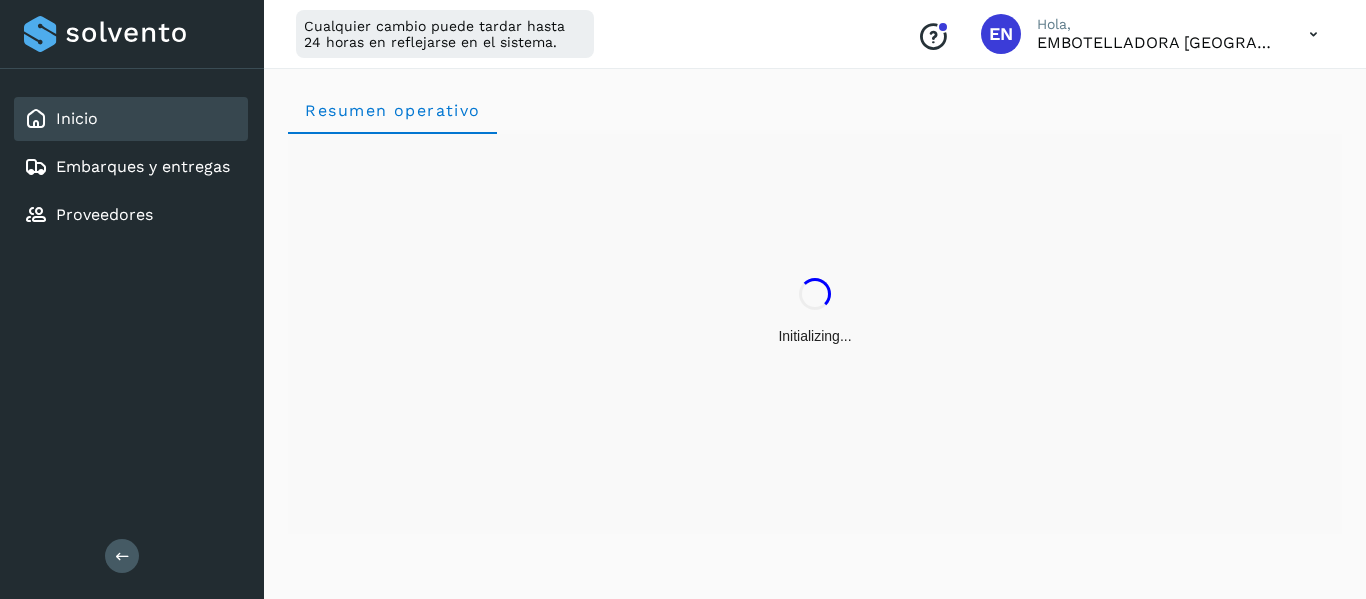 click on "Initializing..." at bounding box center (815, 312) 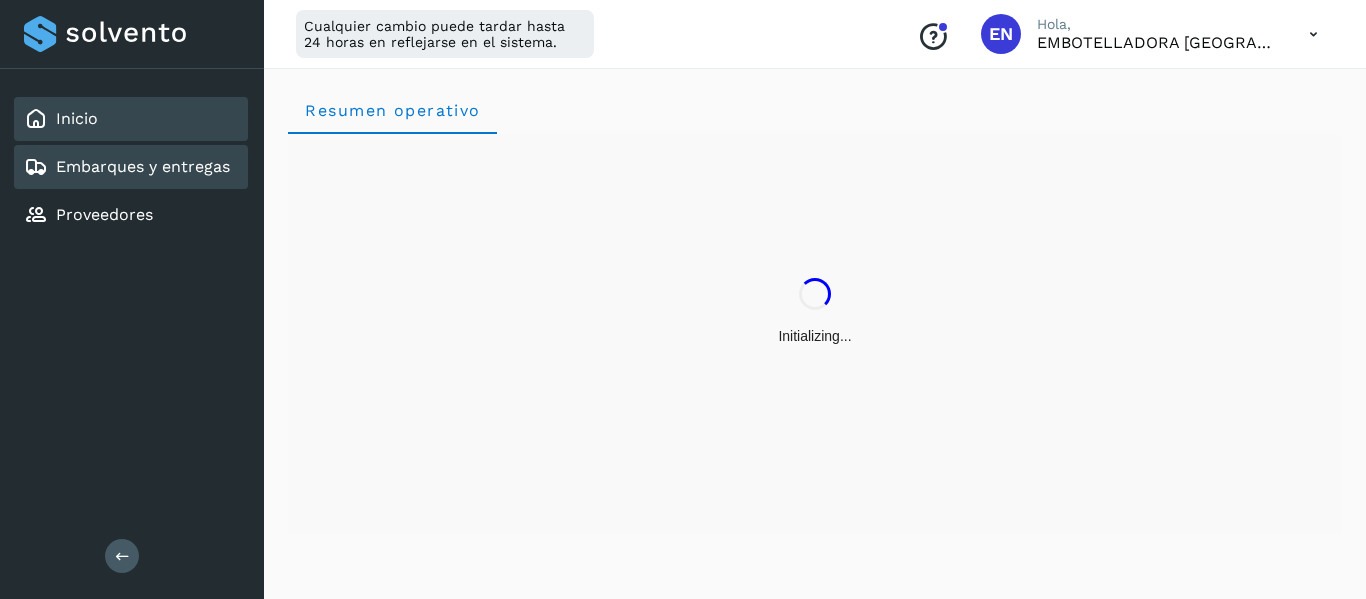 click on "Embarques y entregas" at bounding box center (143, 166) 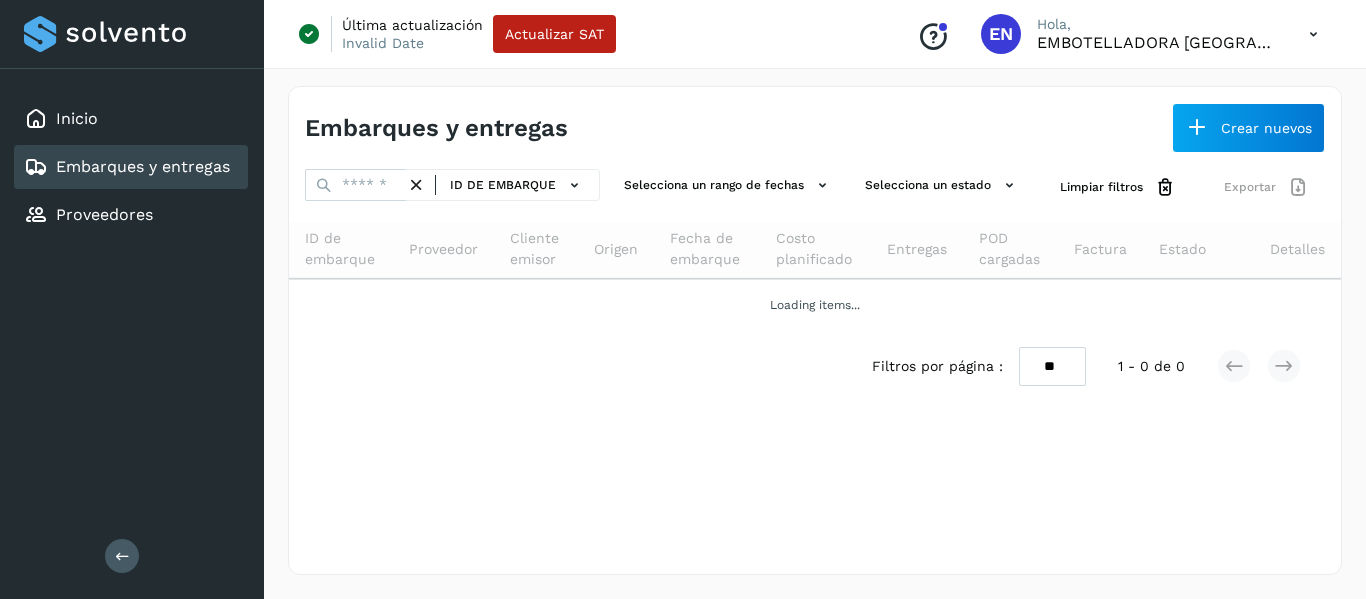 click on "Inicio Embarques y entregas Proveedores Salir" at bounding box center (132, 299) 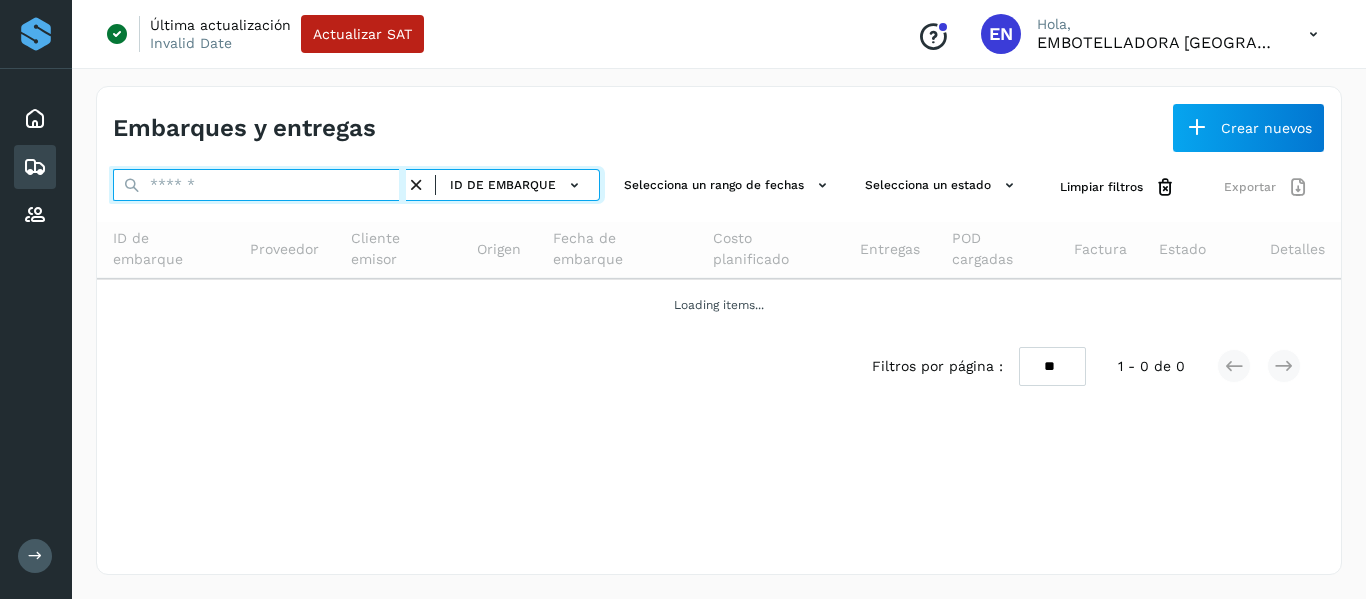 click at bounding box center (259, 185) 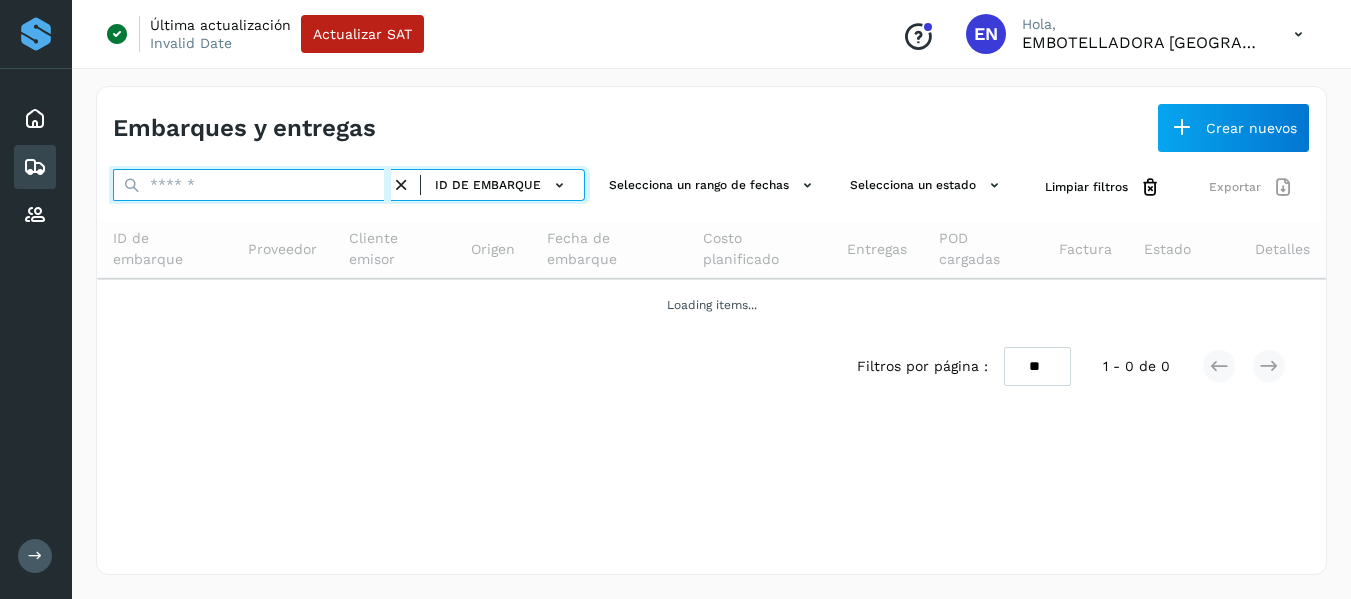 paste on "**********" 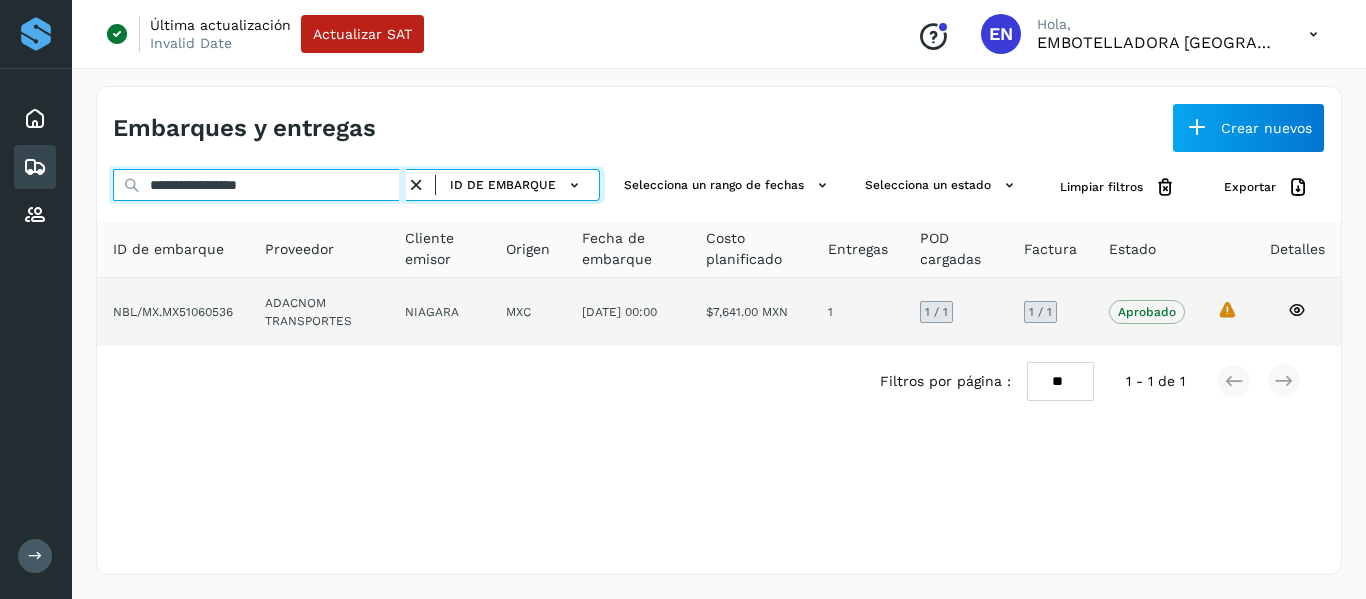 type on "**********" 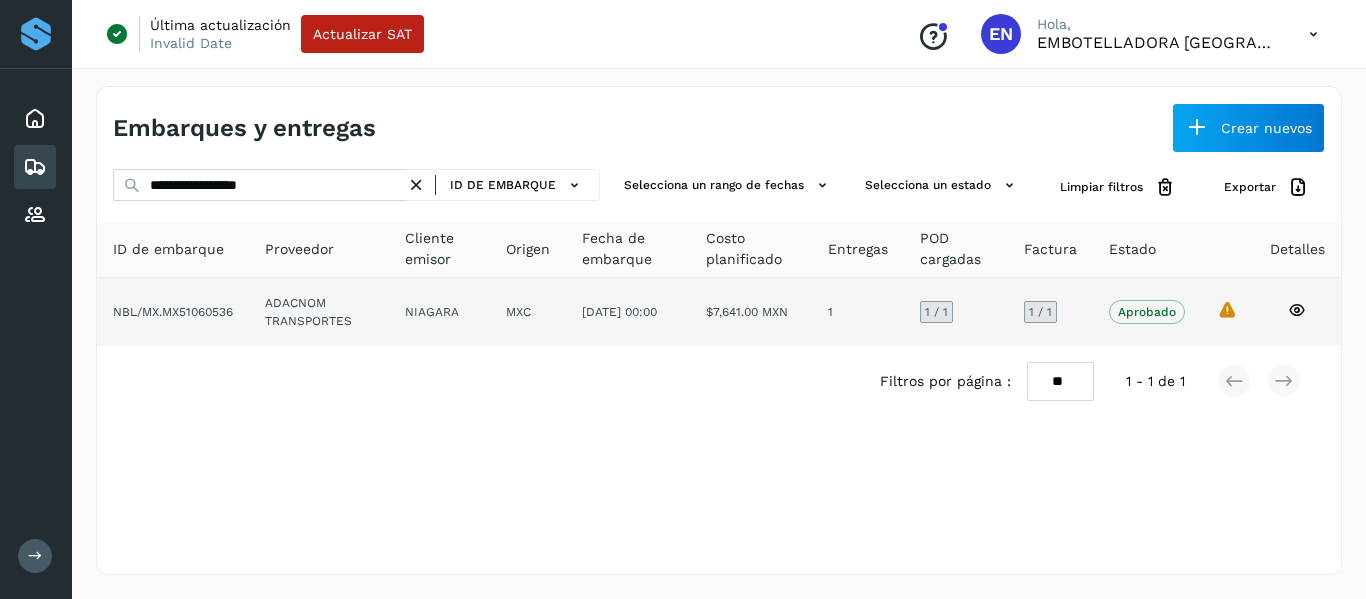 click 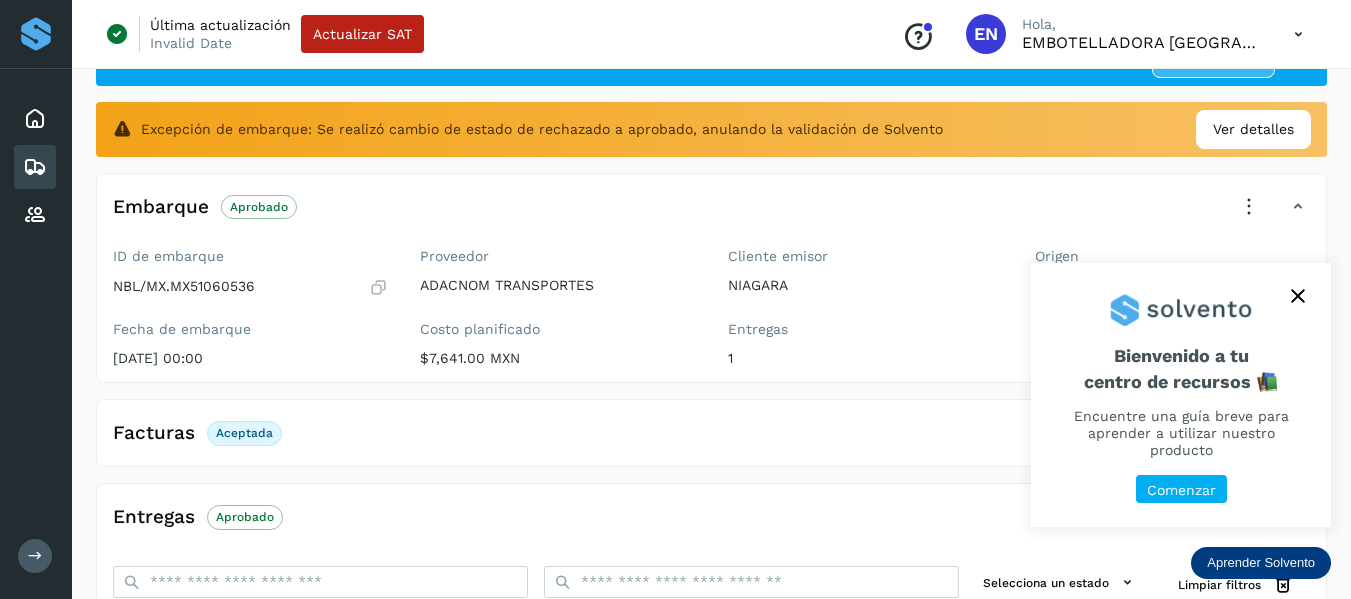 scroll, scrollTop: 200, scrollLeft: 0, axis: vertical 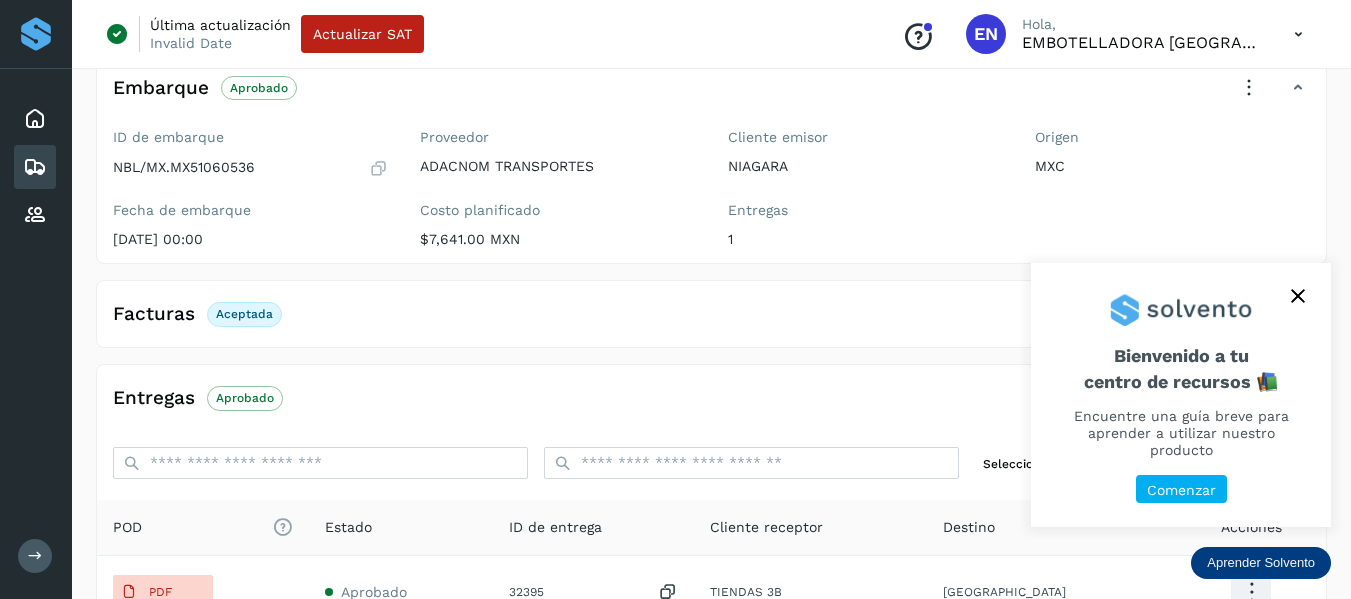 click on "Aceptada" at bounding box center [244, 314] 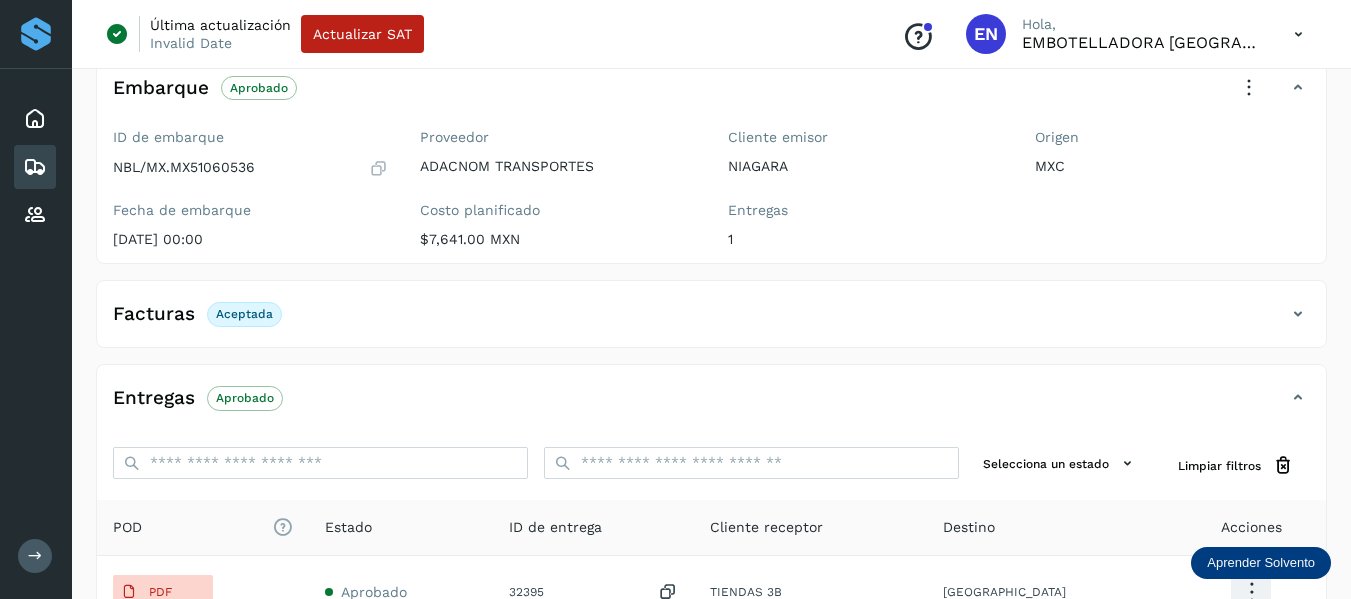 click on "Facturas Aceptada" at bounding box center (711, 322) 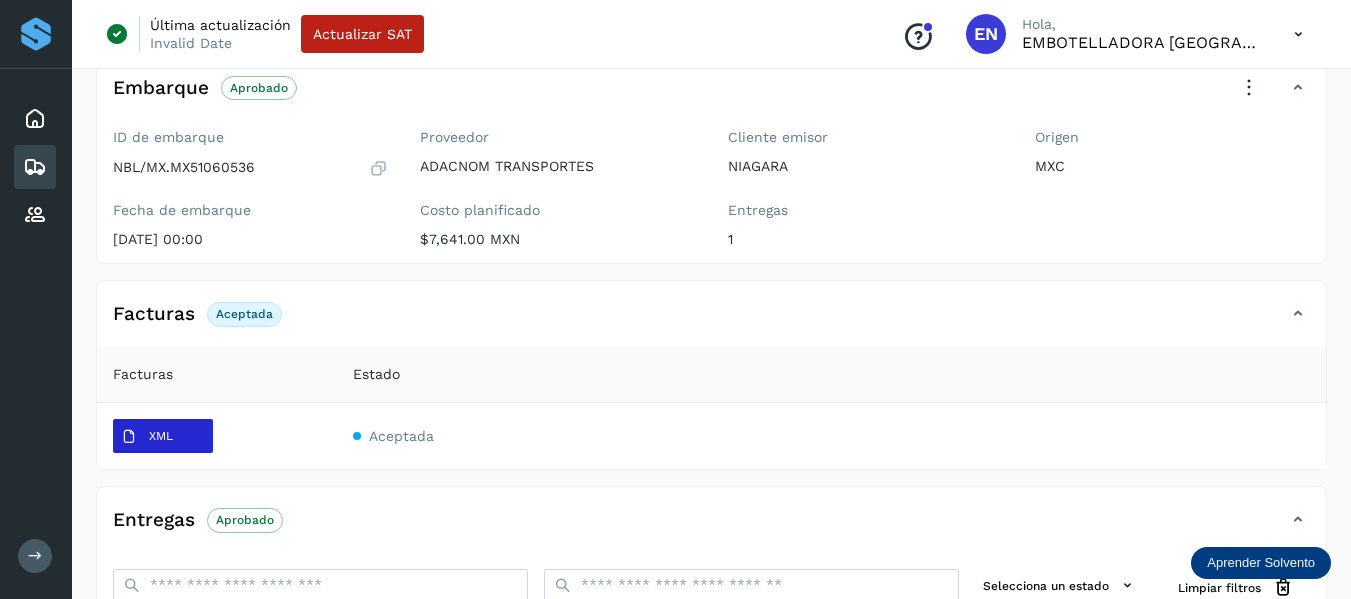 click at bounding box center (129, 437) 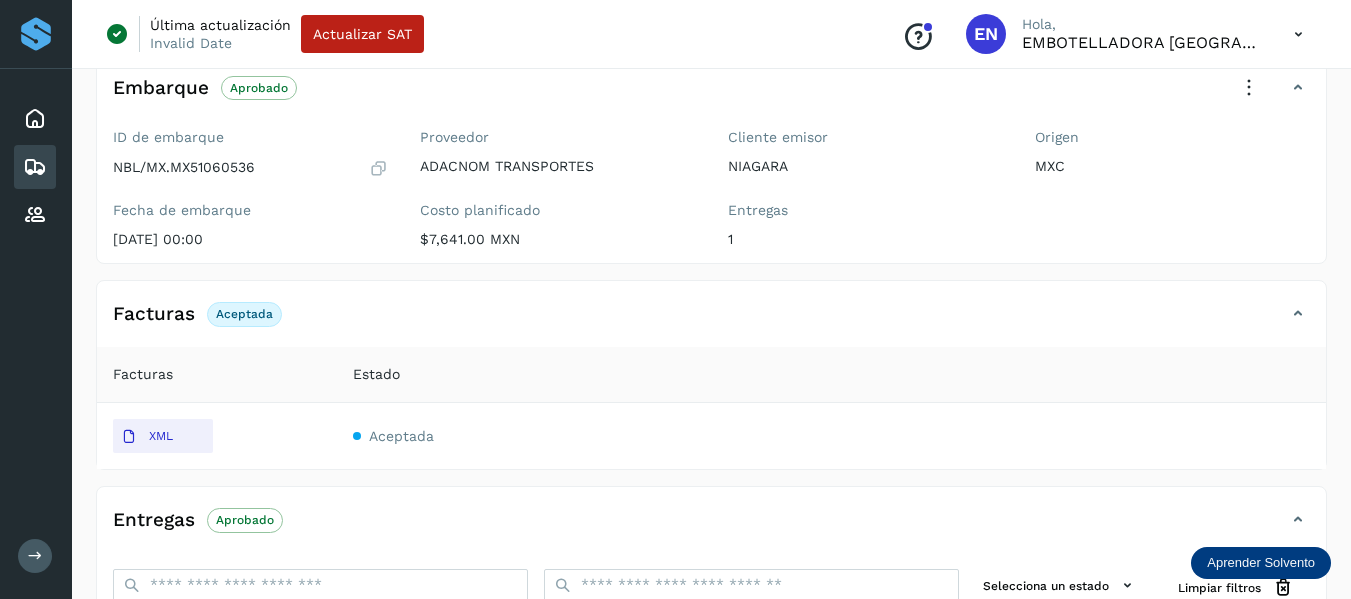 click on "Embarques y entregas" 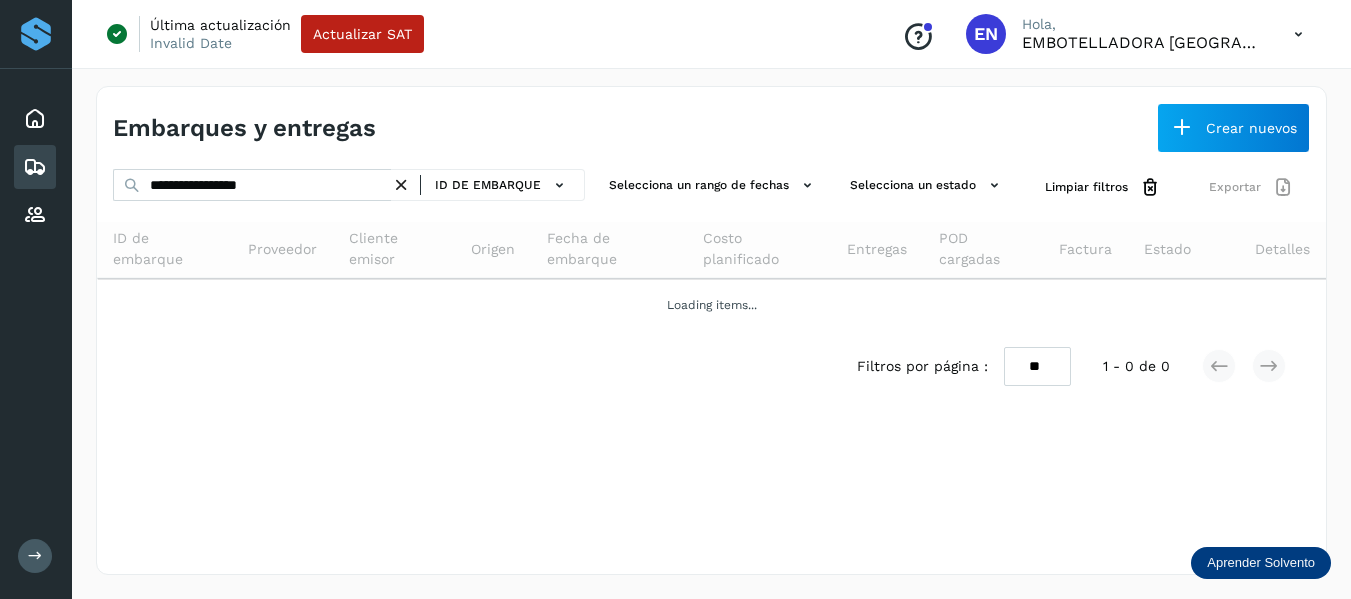 scroll, scrollTop: 0, scrollLeft: 0, axis: both 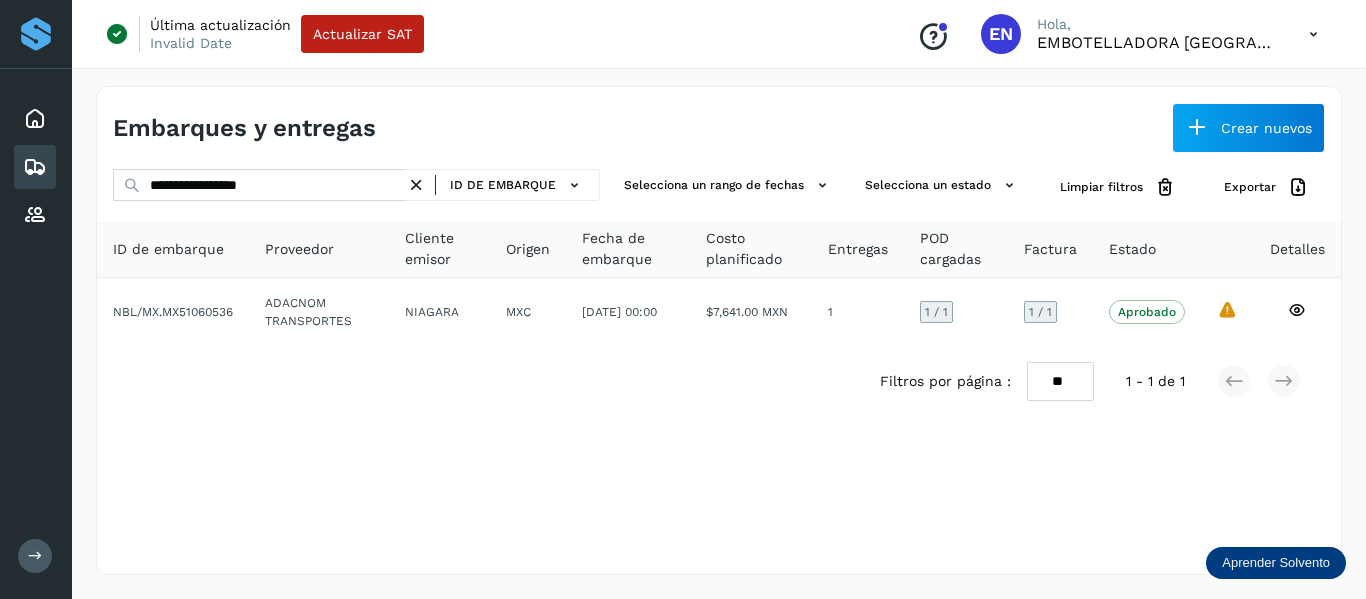 click at bounding box center [416, 185] 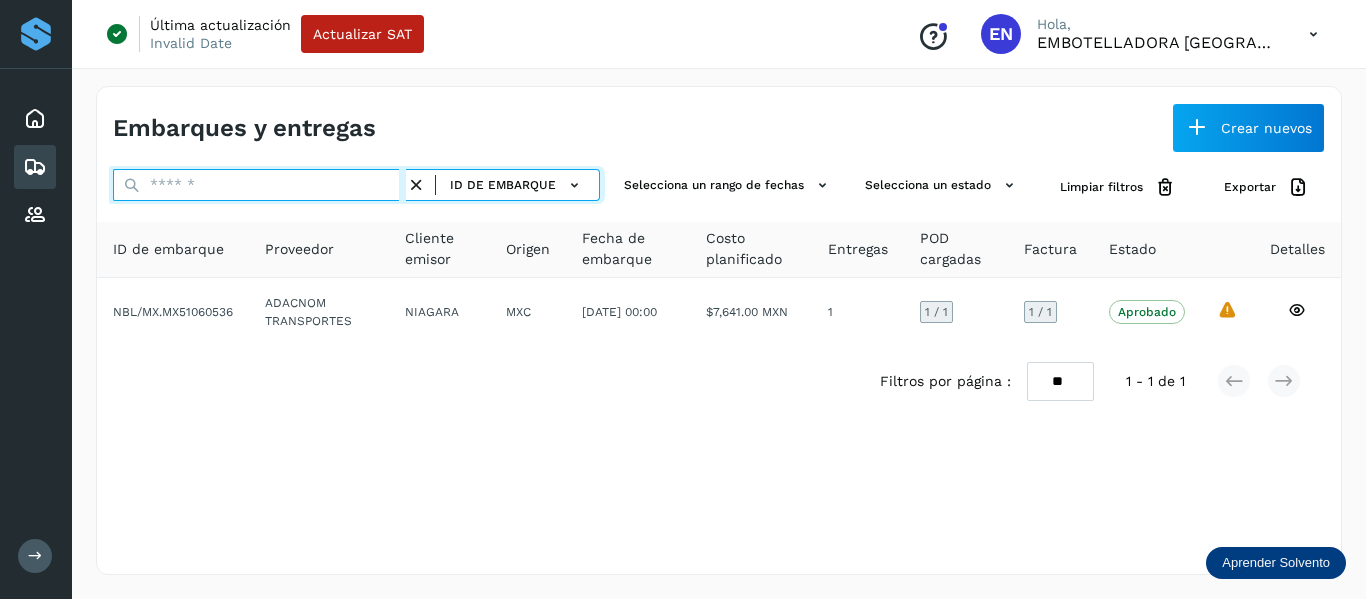click at bounding box center [259, 185] 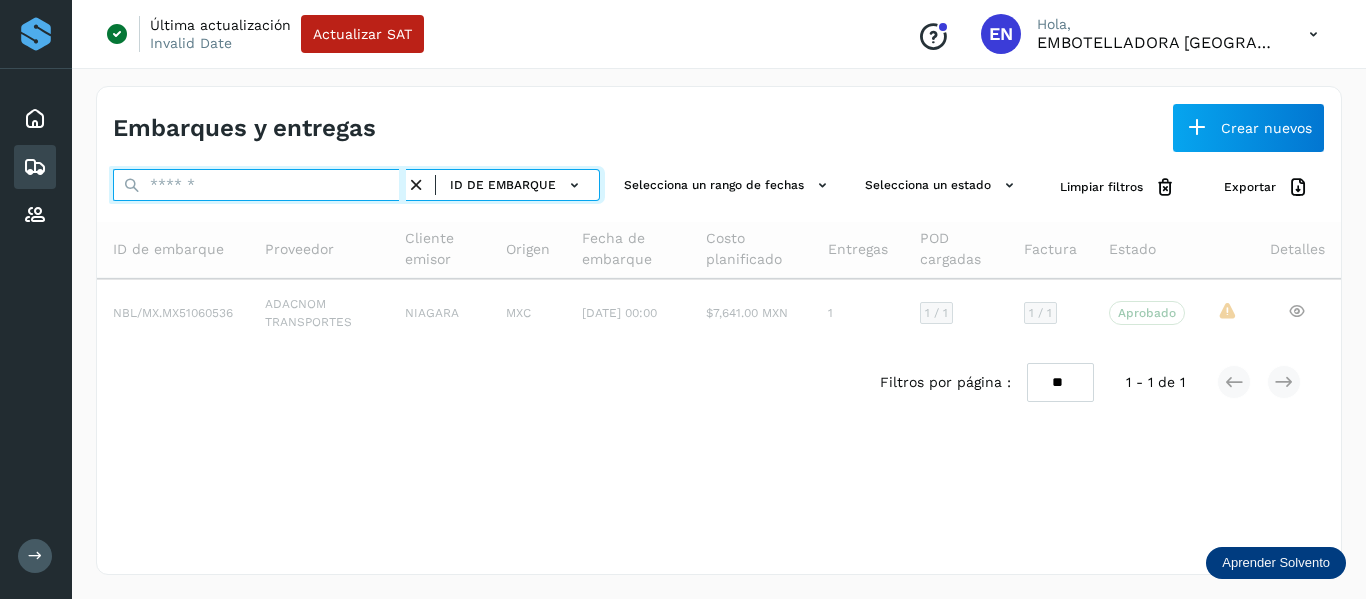 paste on "**********" 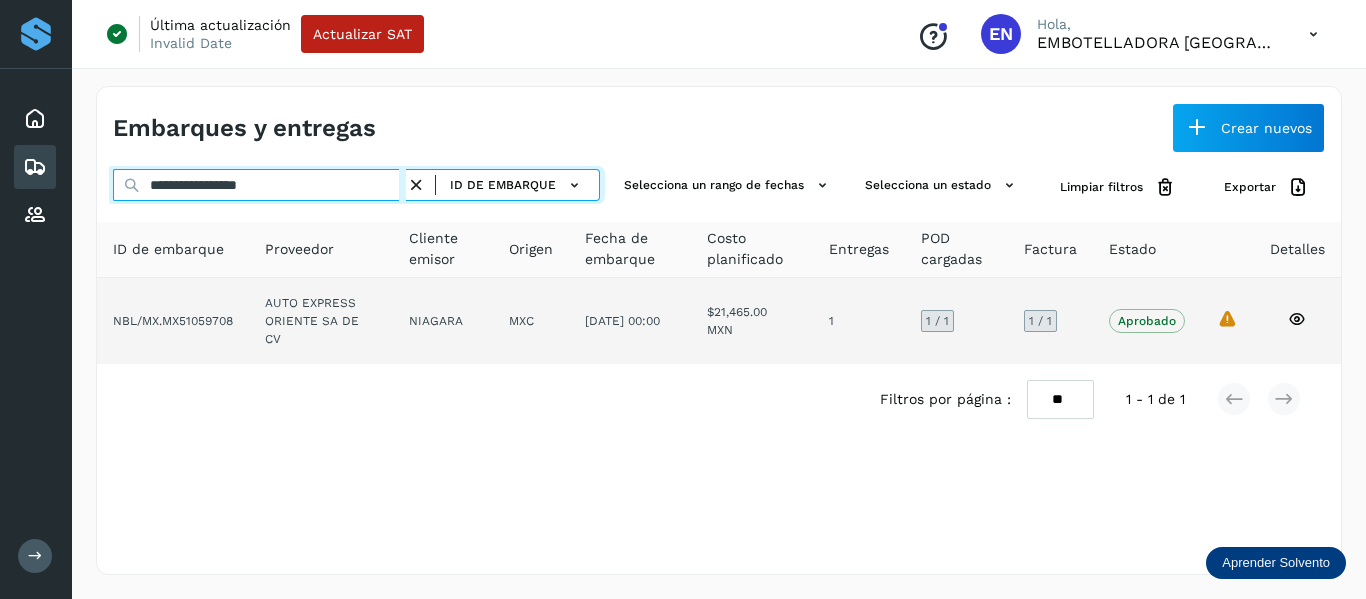 type on "**********" 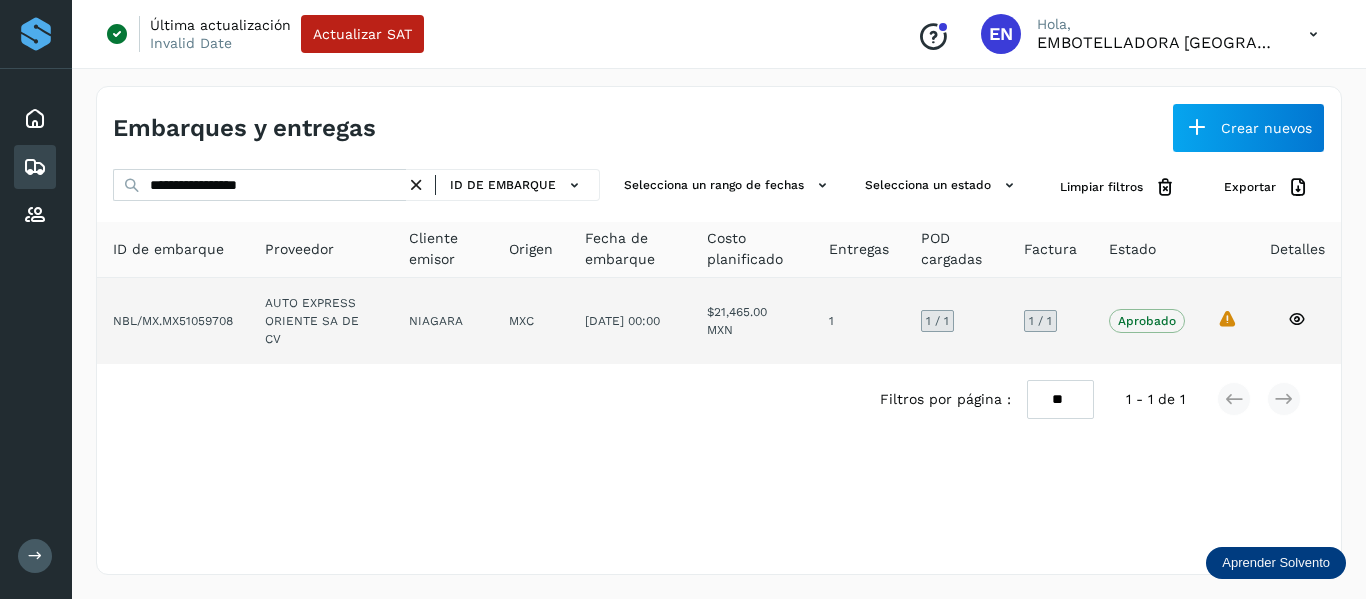 click 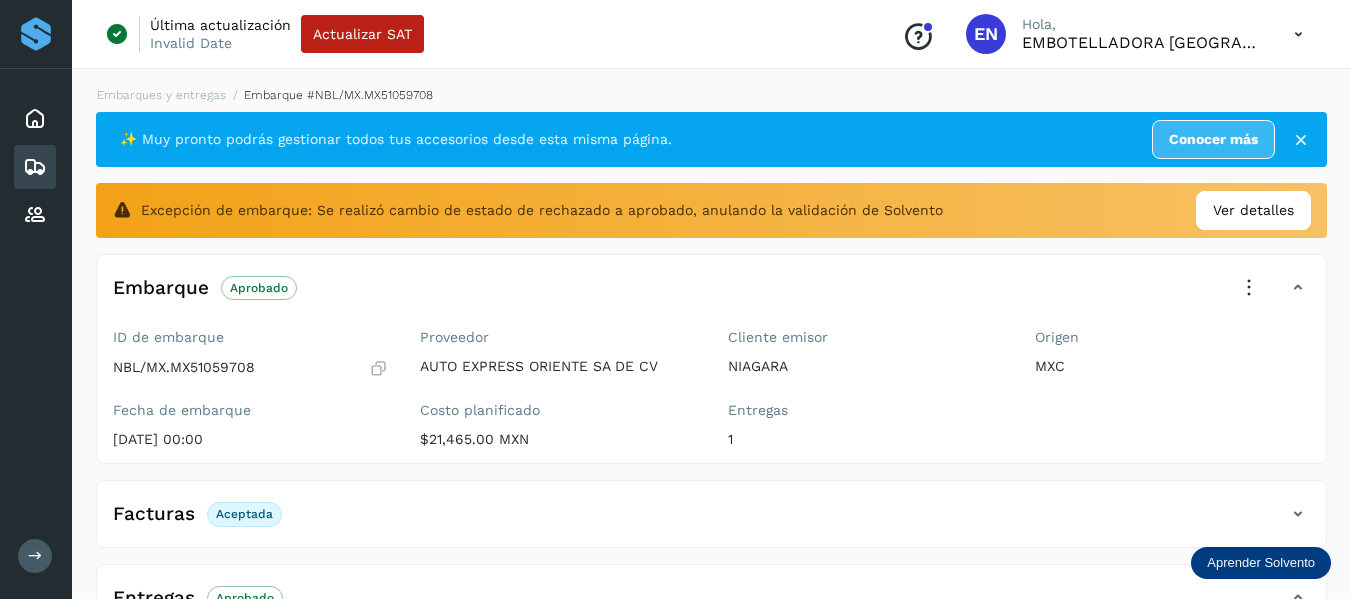 click on "Facturas Aceptada" 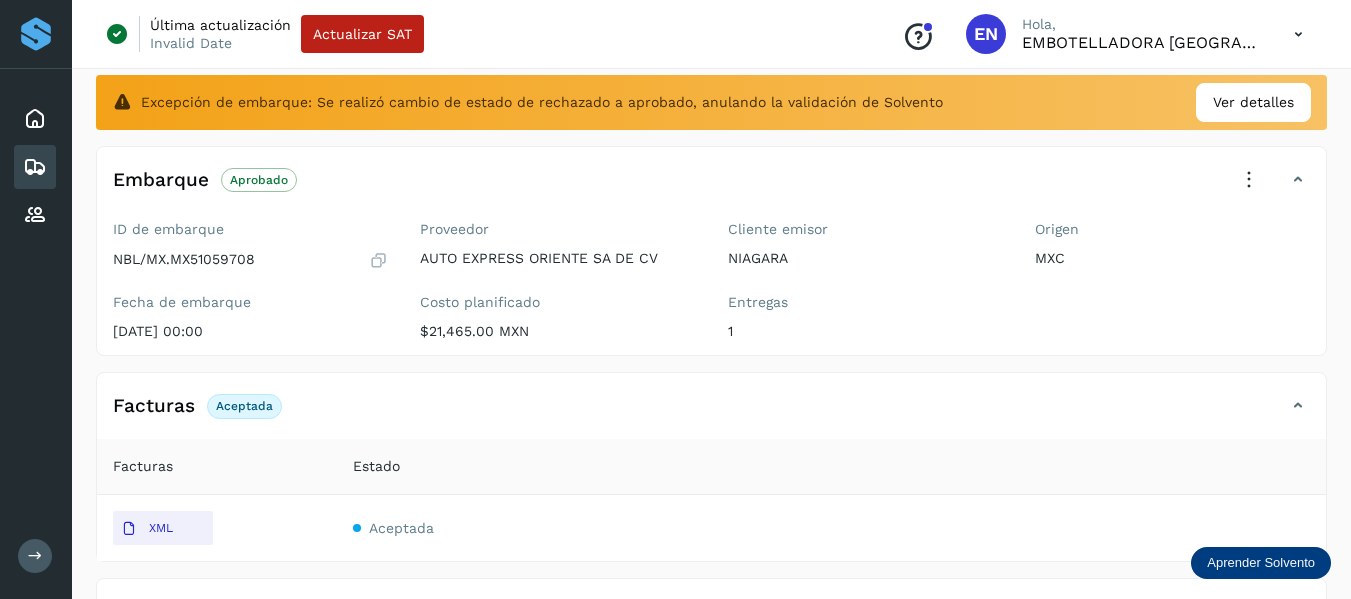 scroll, scrollTop: 300, scrollLeft: 0, axis: vertical 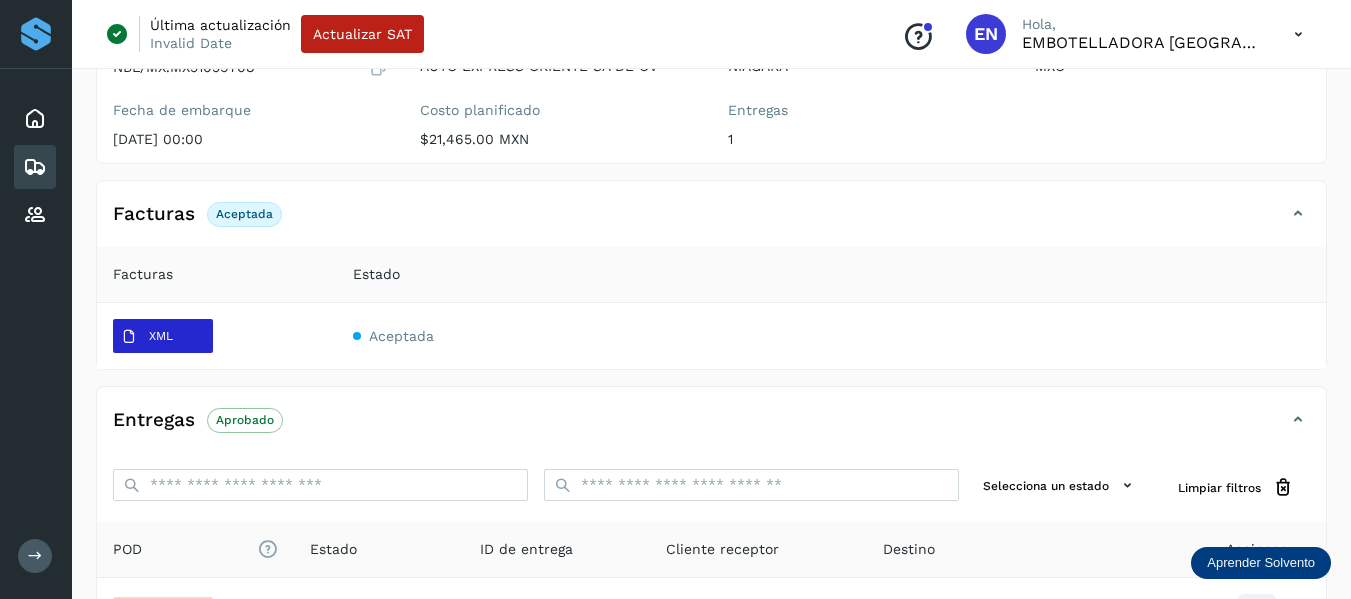 click on "XML" at bounding box center [161, 336] 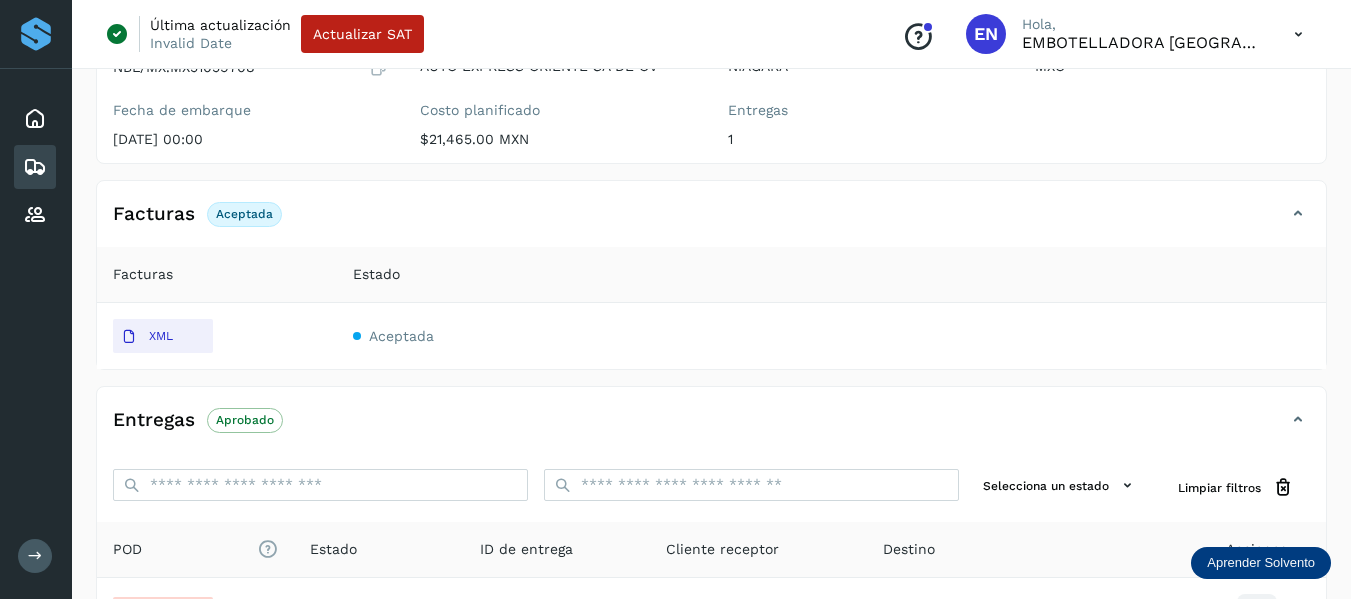 type 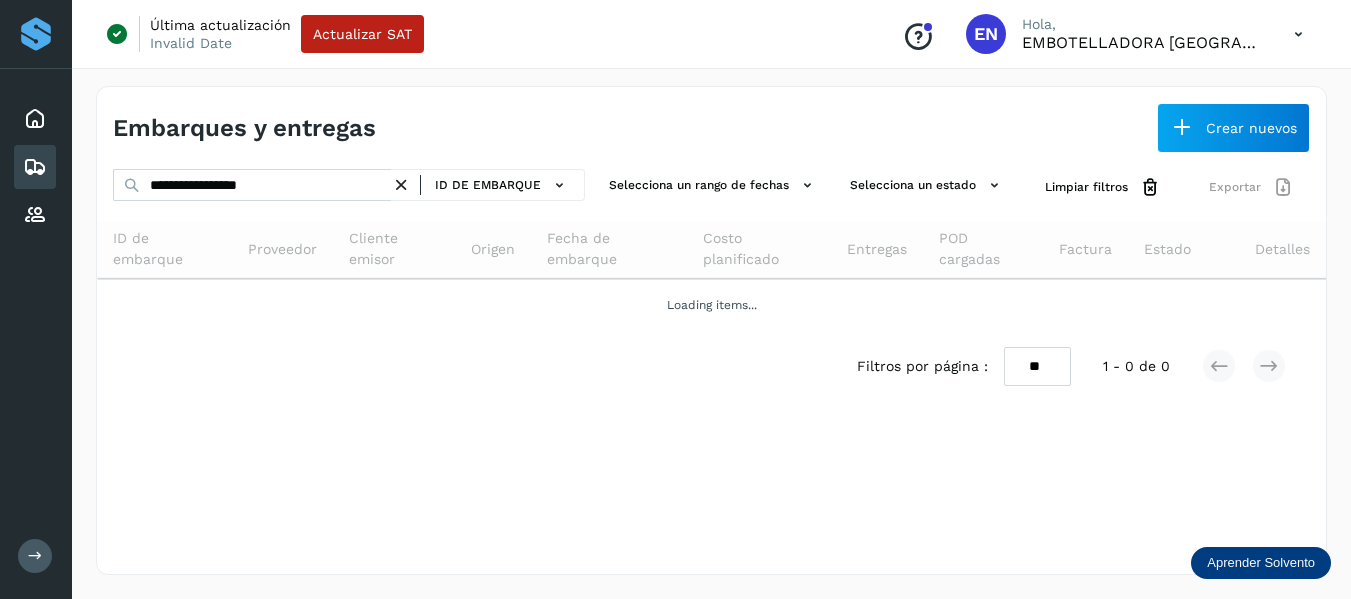 scroll, scrollTop: 0, scrollLeft: 0, axis: both 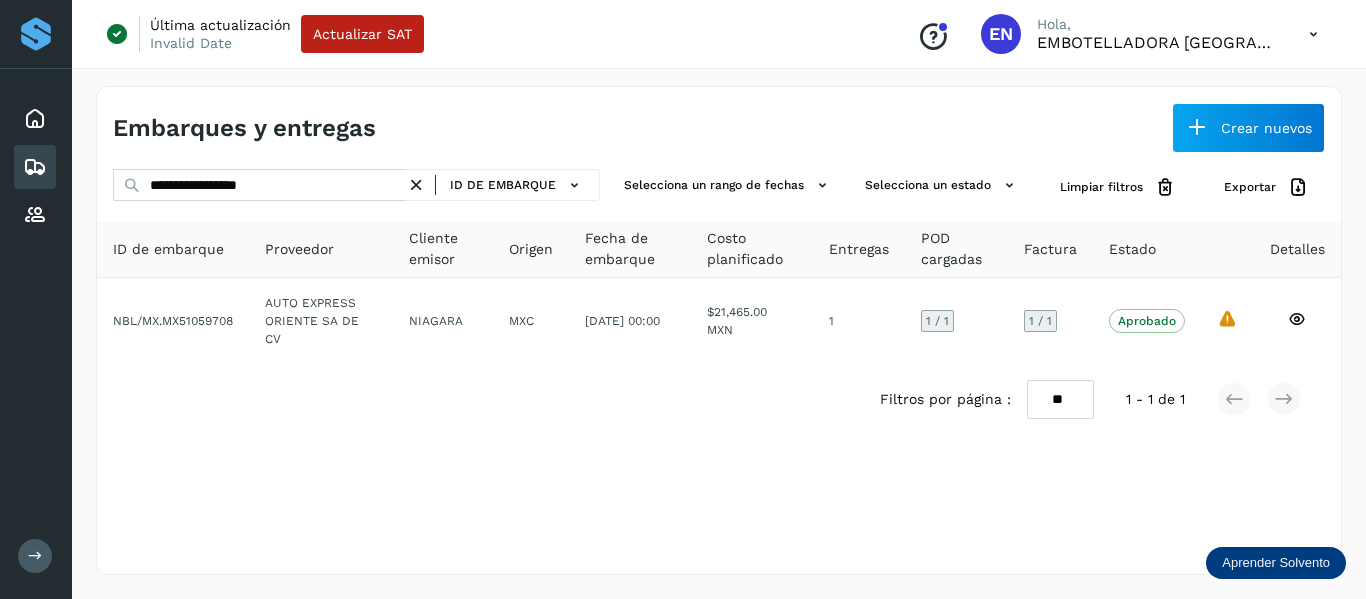 click at bounding box center [416, 185] 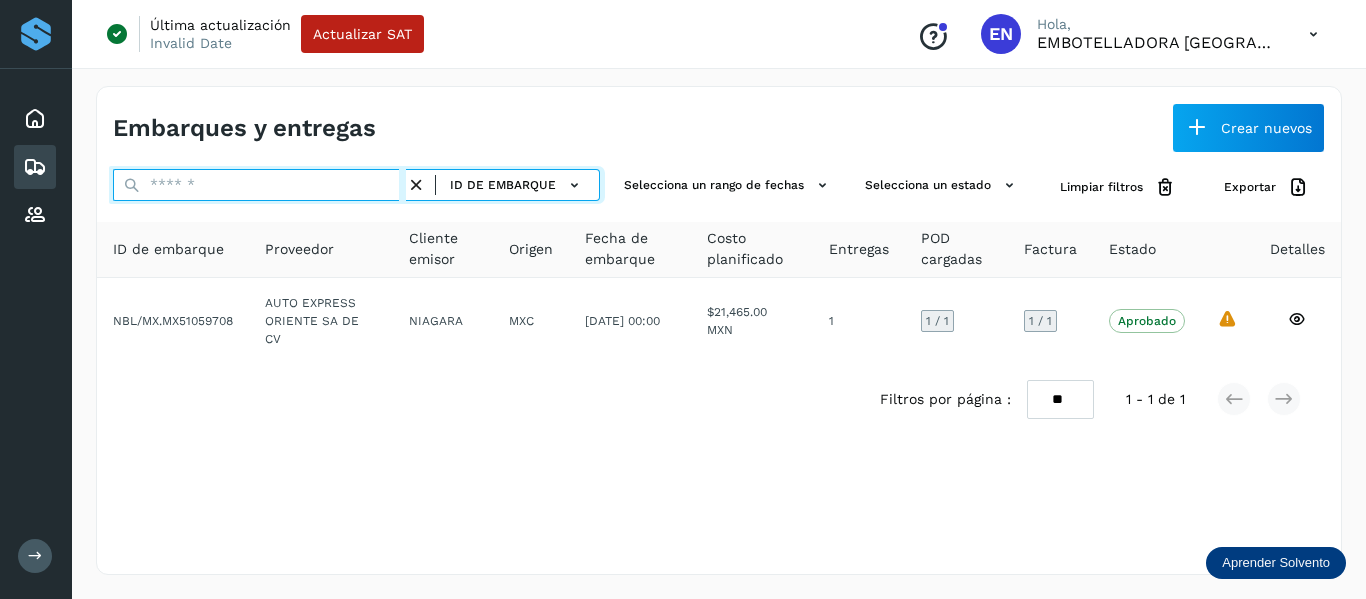 click at bounding box center [259, 185] 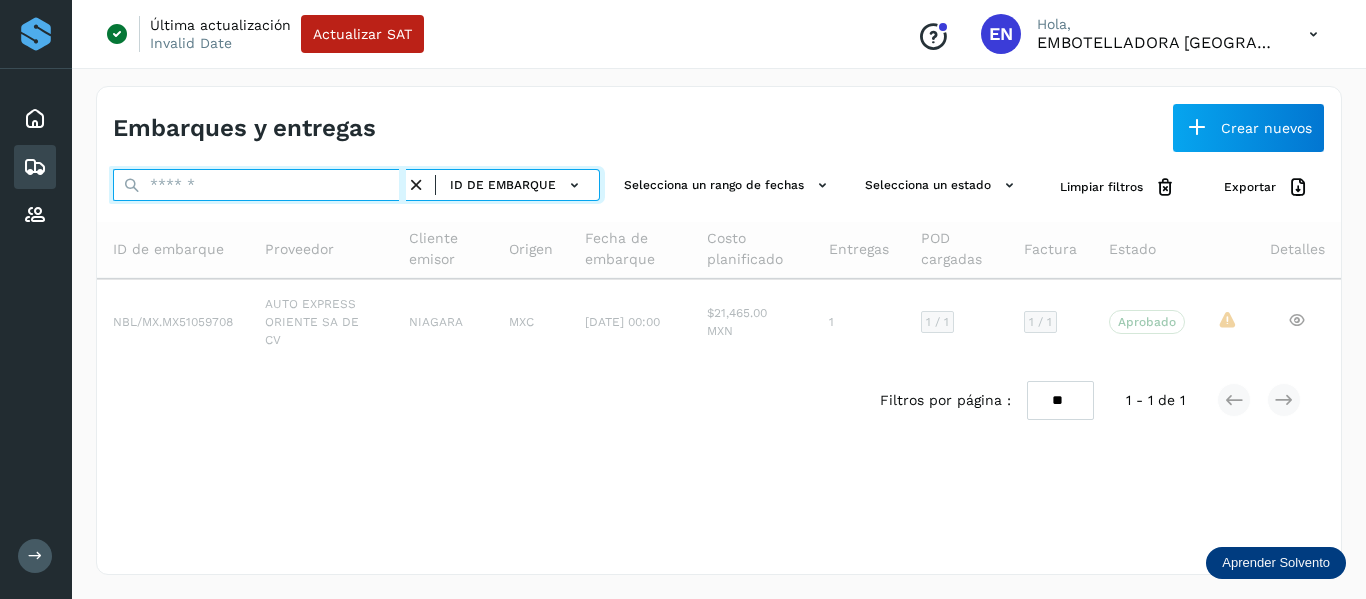 paste on "**********" 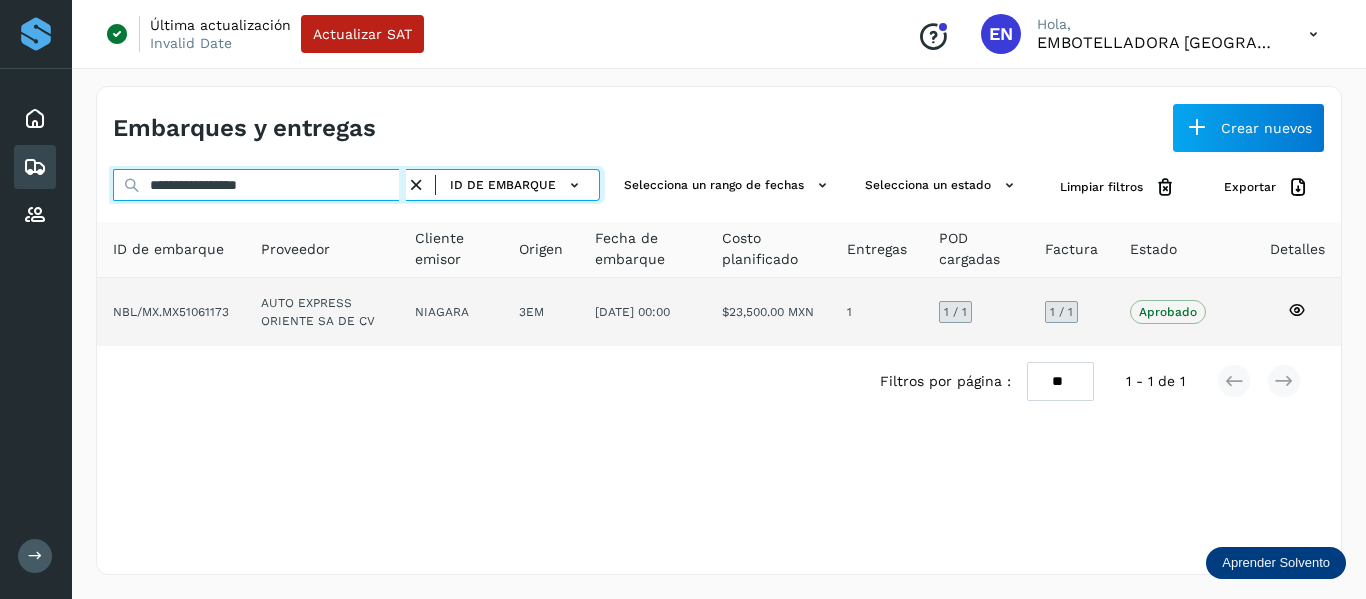 type on "**********" 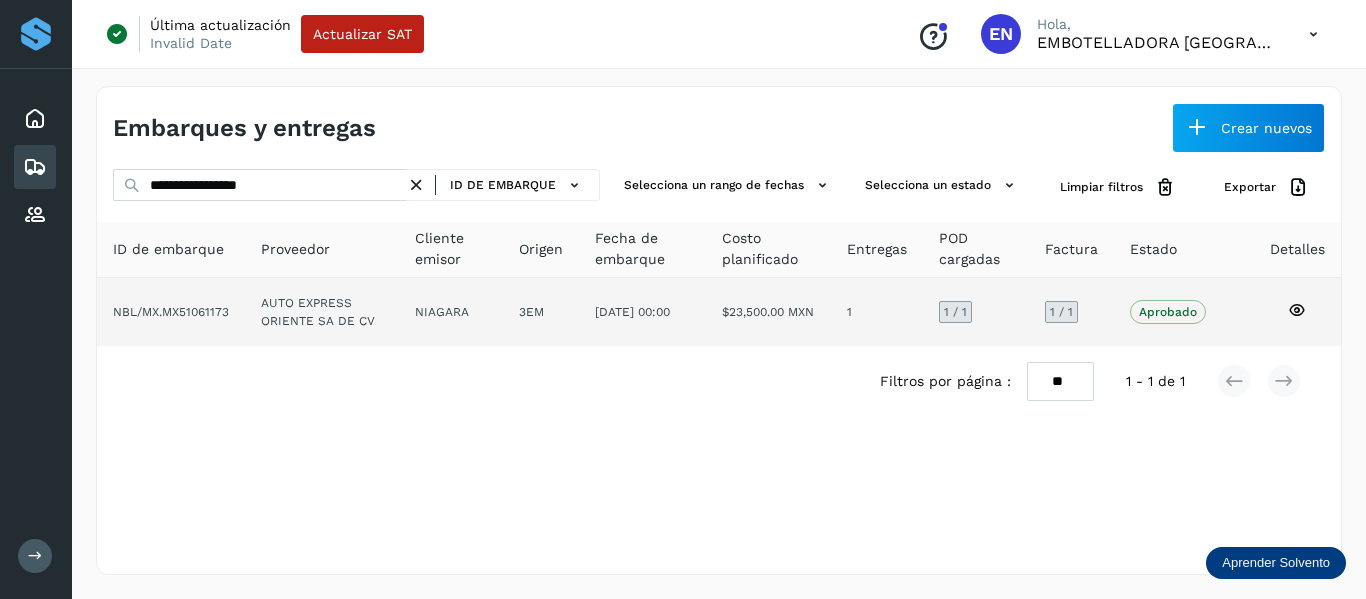 click 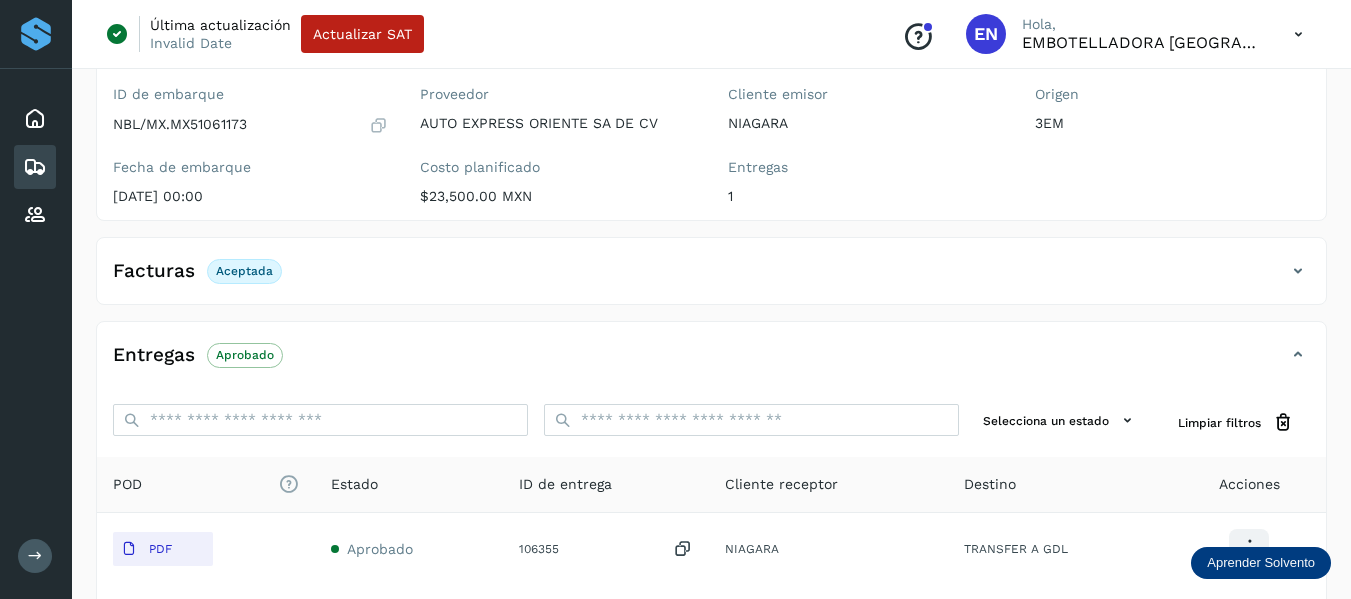 scroll, scrollTop: 200, scrollLeft: 0, axis: vertical 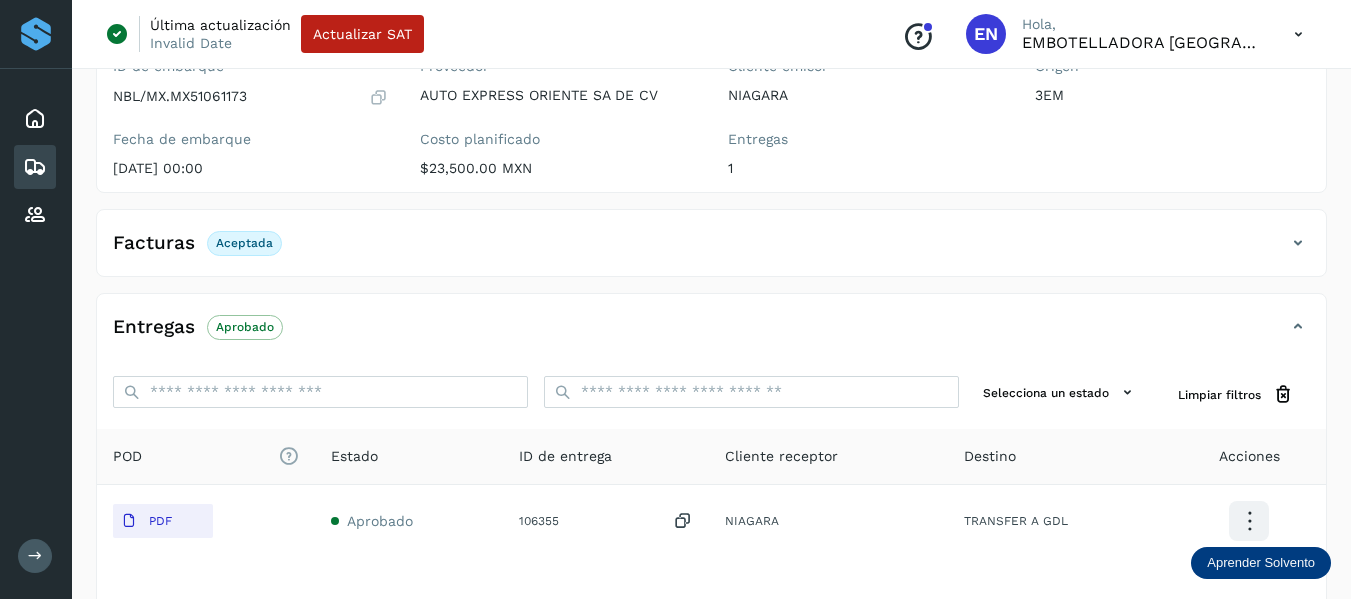 click on "Facturas Aceptada" 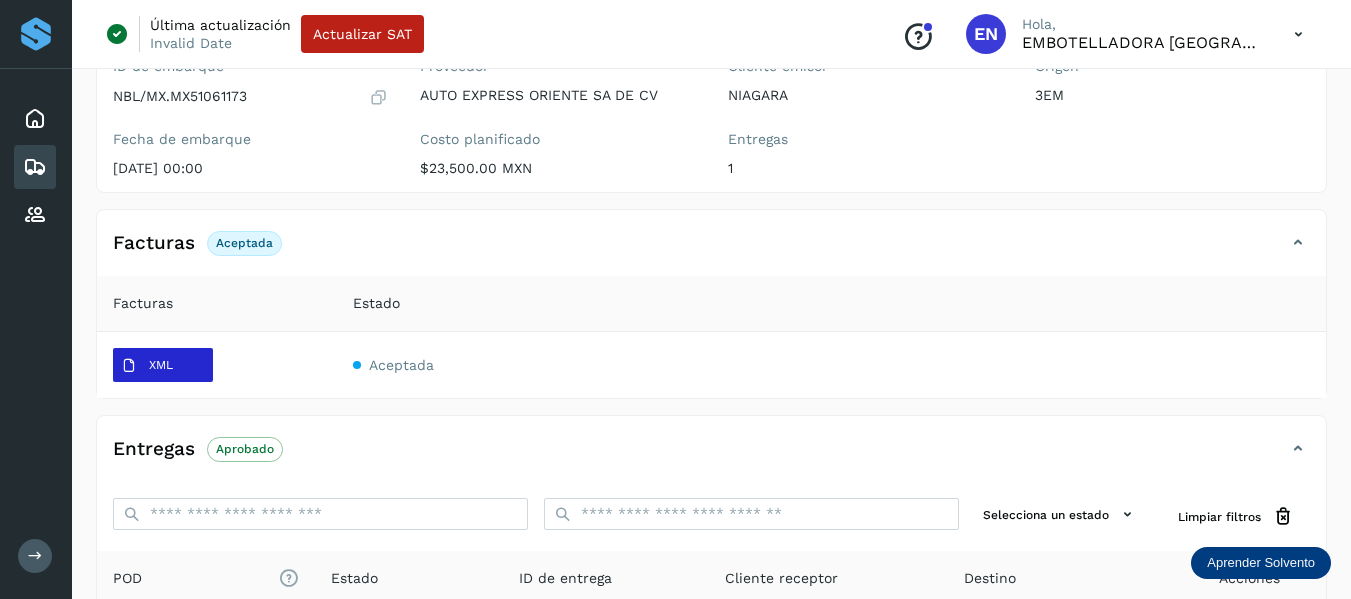 click on "XML" at bounding box center [161, 365] 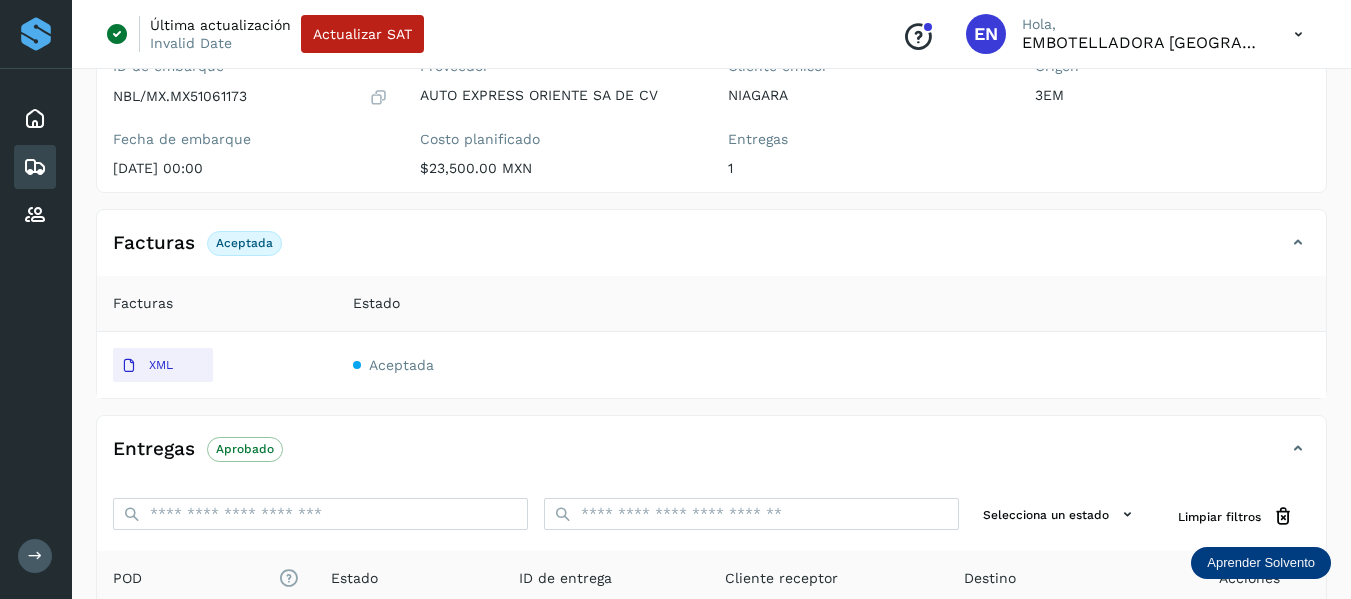 click at bounding box center (35, 167) 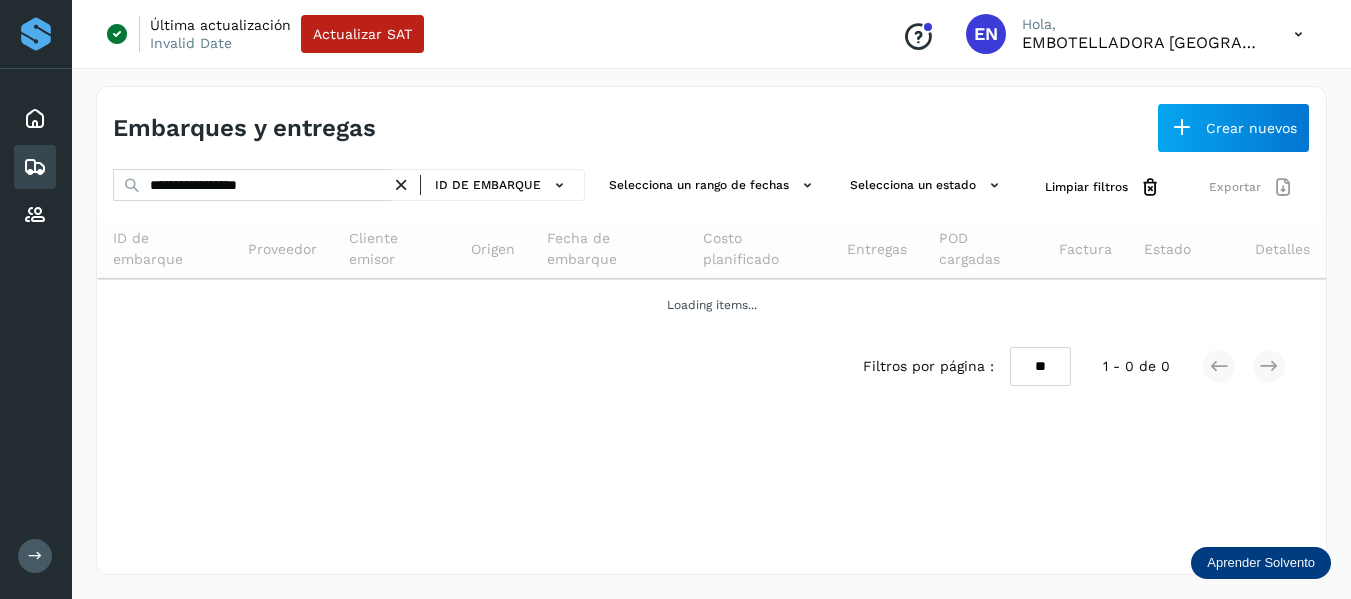 scroll, scrollTop: 0, scrollLeft: 0, axis: both 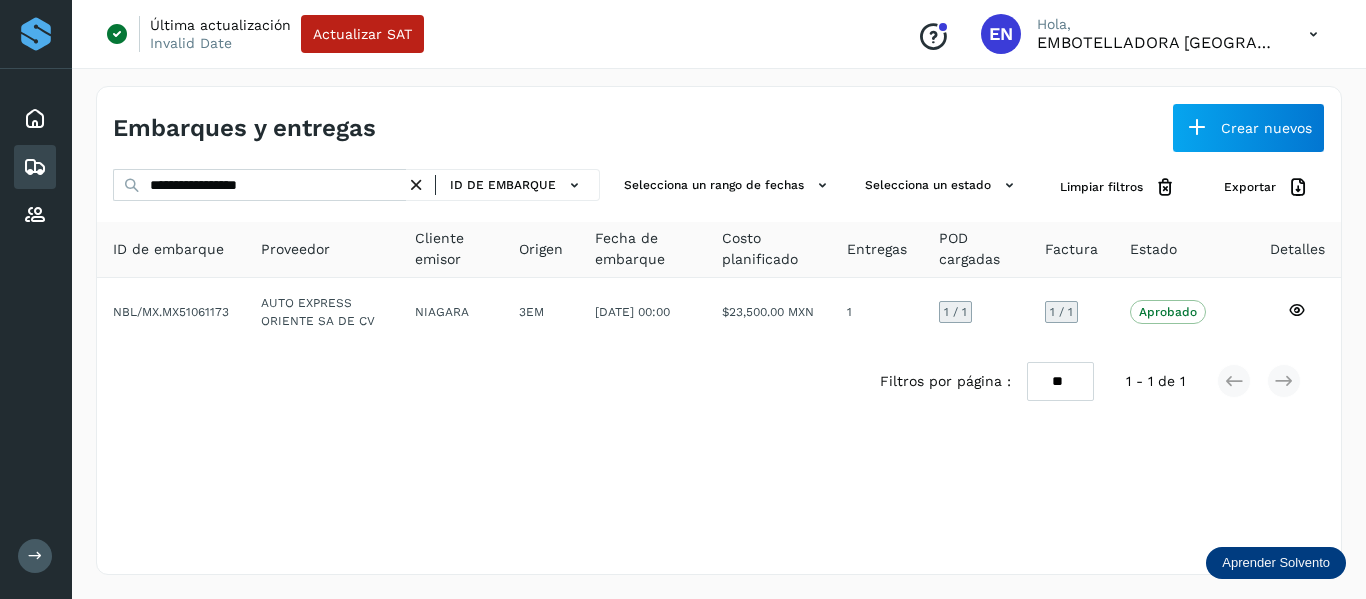 click at bounding box center (416, 185) 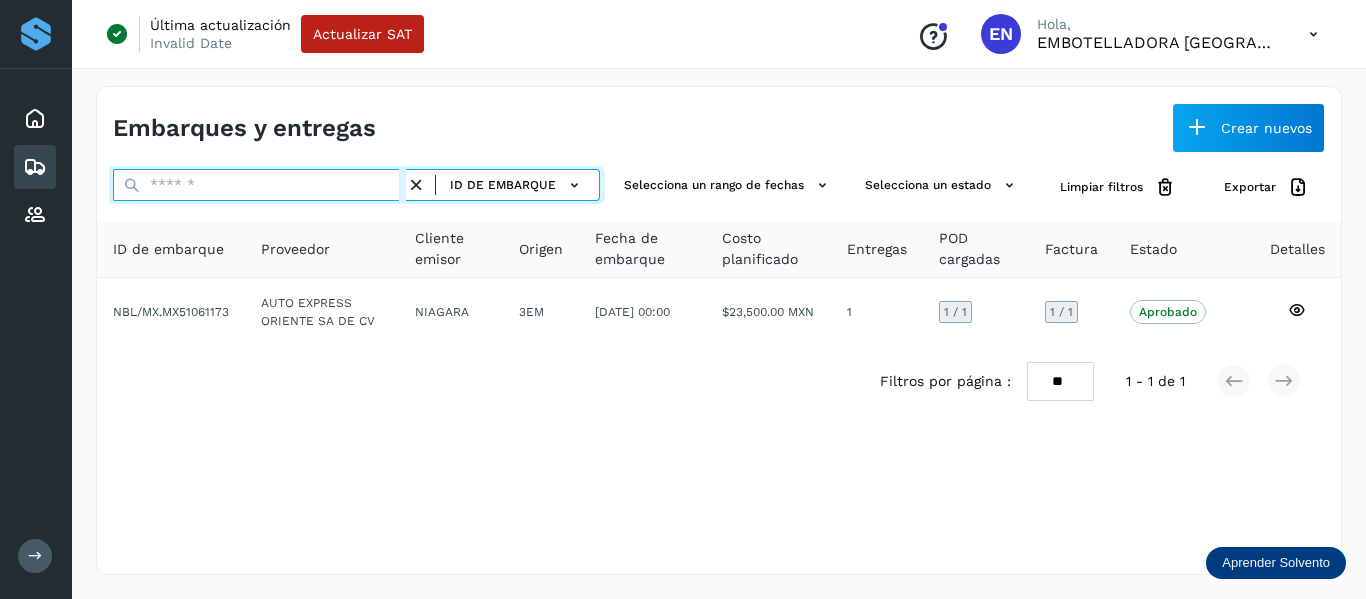 click at bounding box center (259, 185) 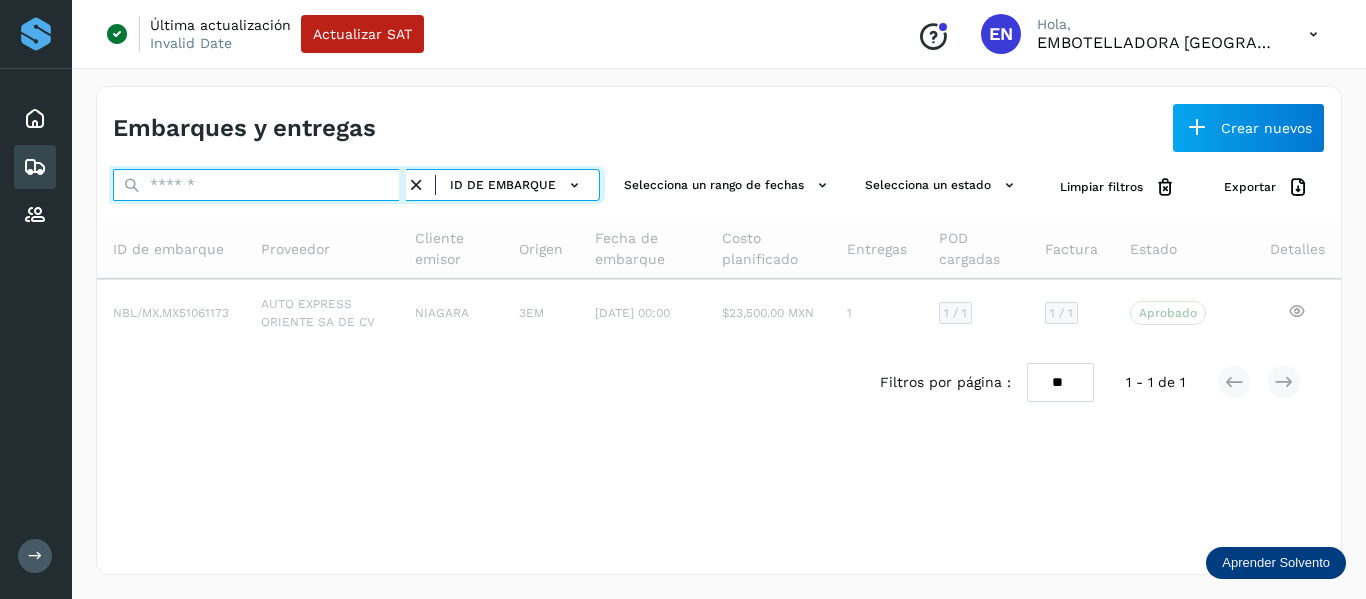 paste on "**********" 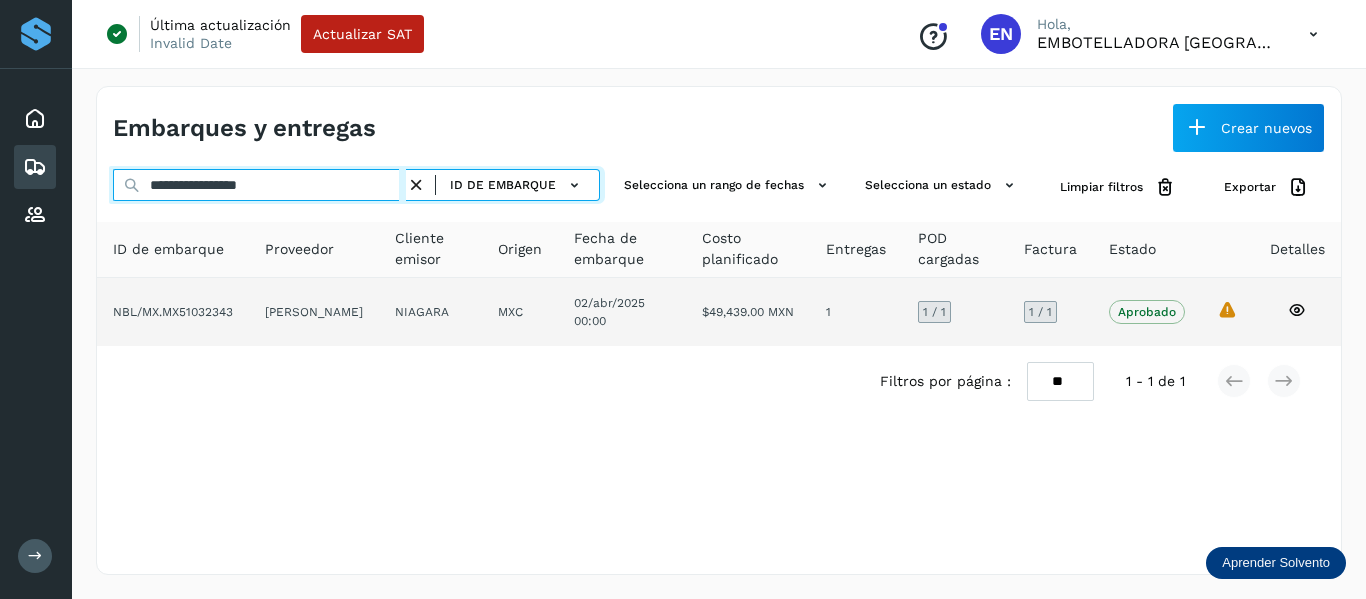 type on "**********" 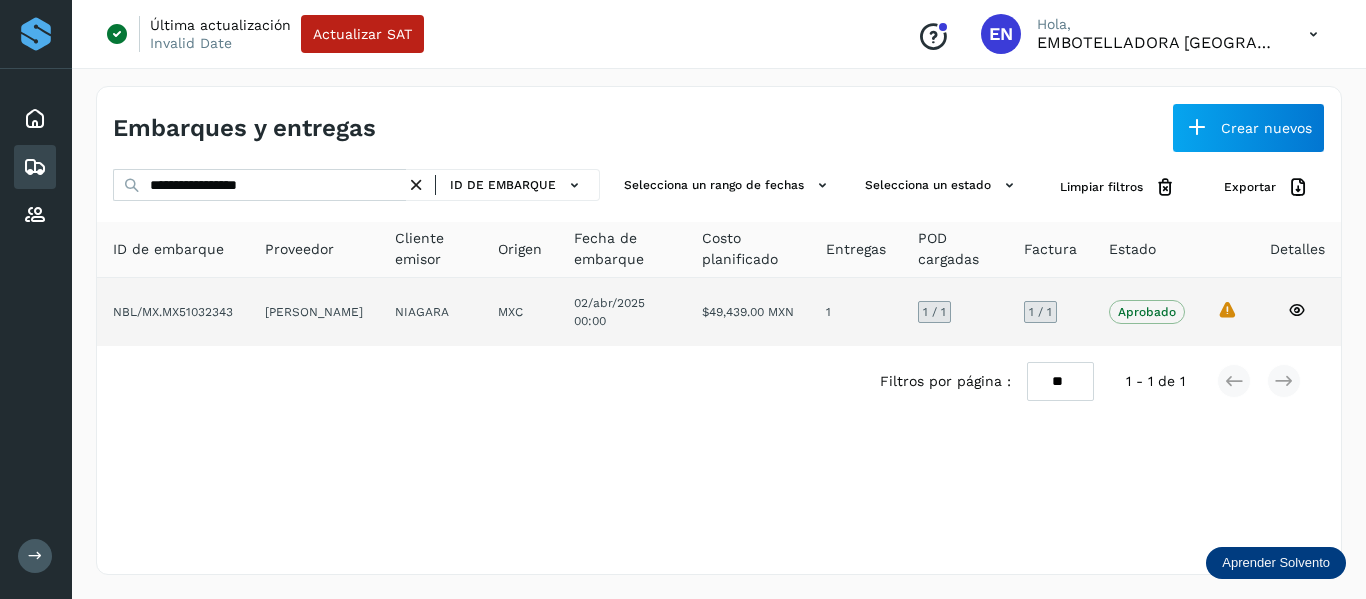 click on "La validación de Solvento para este embarque ha sido anulada debido al cambio de estado a “Aprobado con Excepción”" 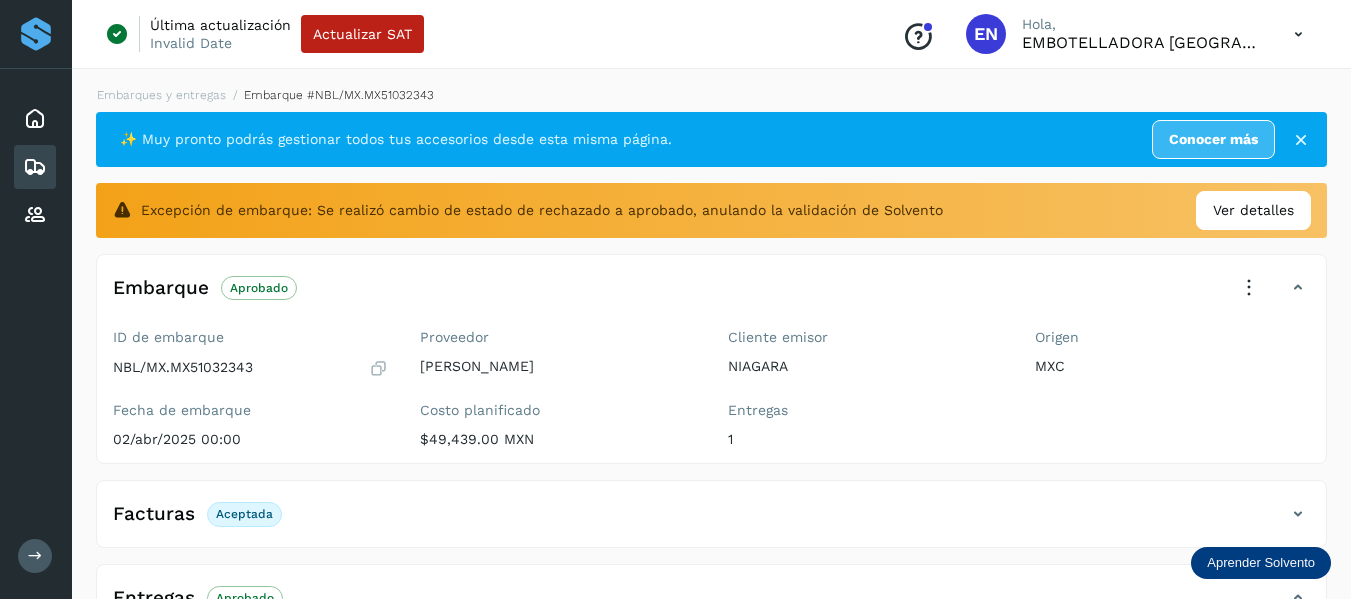 click on "Facturas Aceptada" 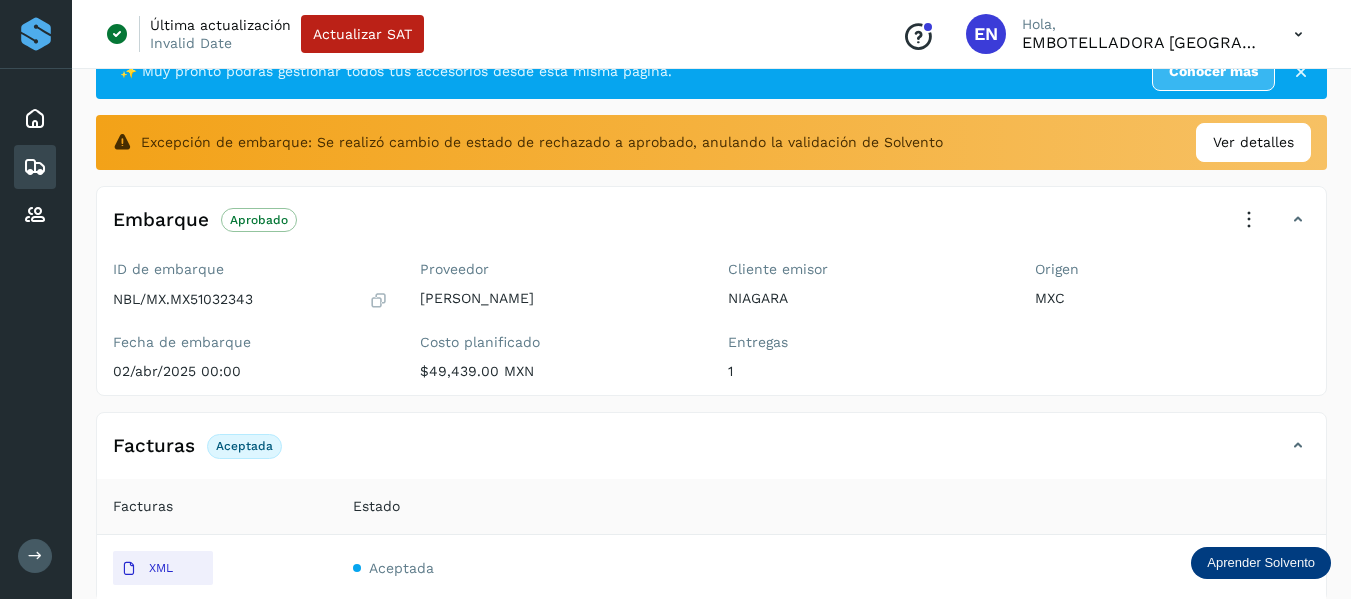 scroll, scrollTop: 200, scrollLeft: 0, axis: vertical 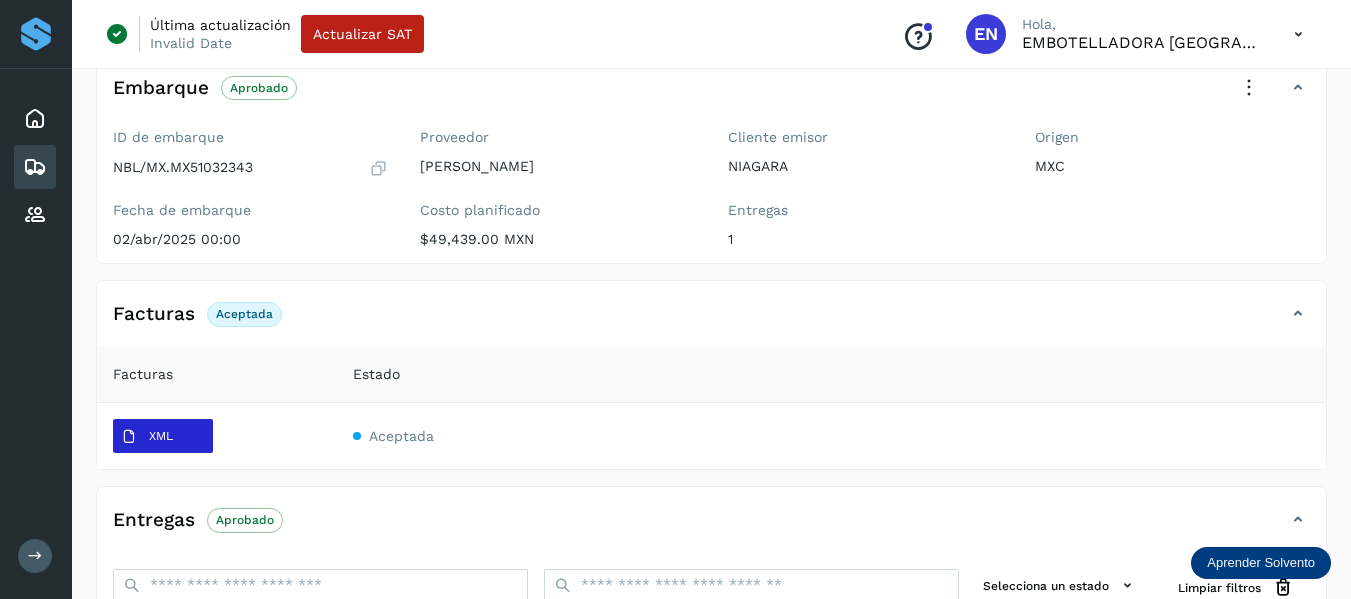 click on "XML" at bounding box center (147, 437) 